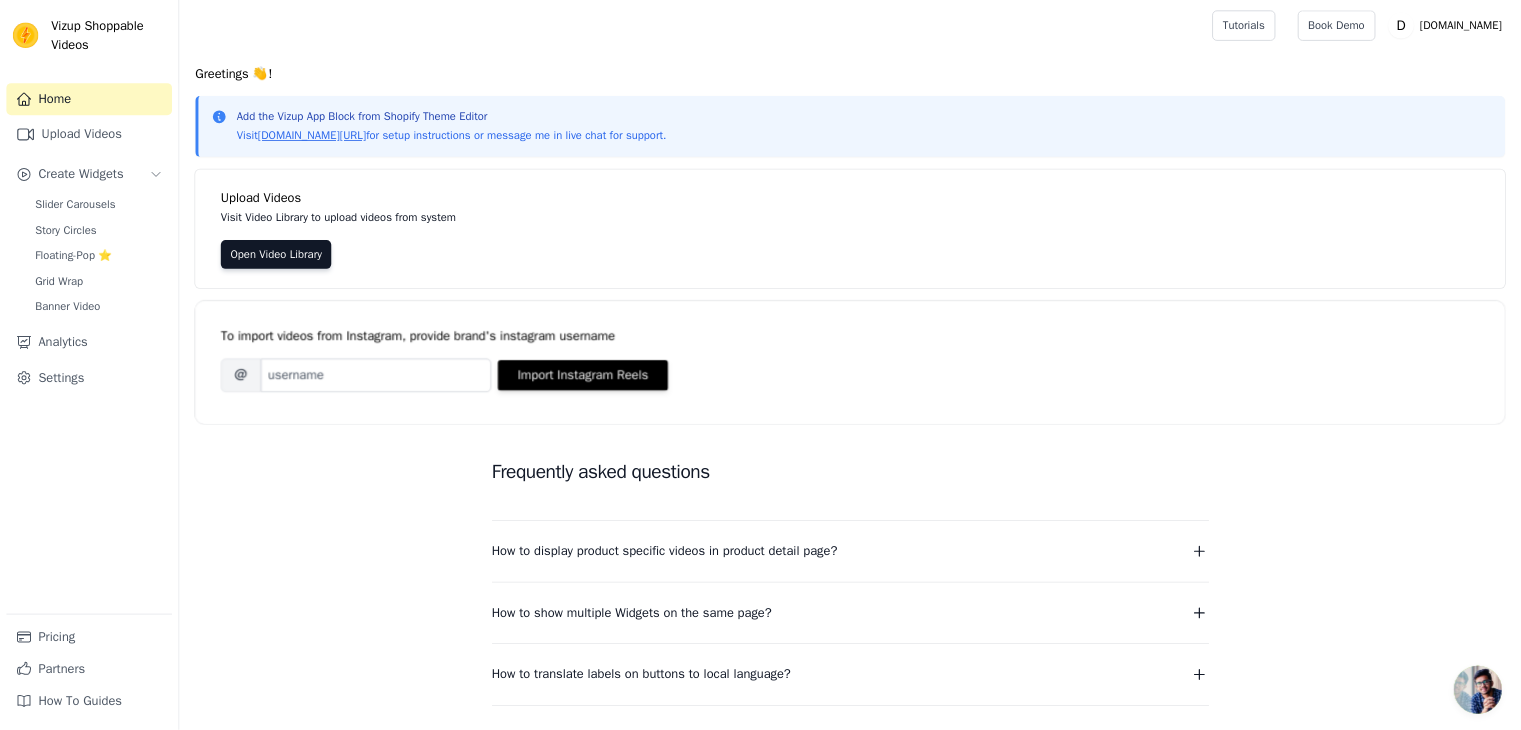 scroll, scrollTop: 0, scrollLeft: 0, axis: both 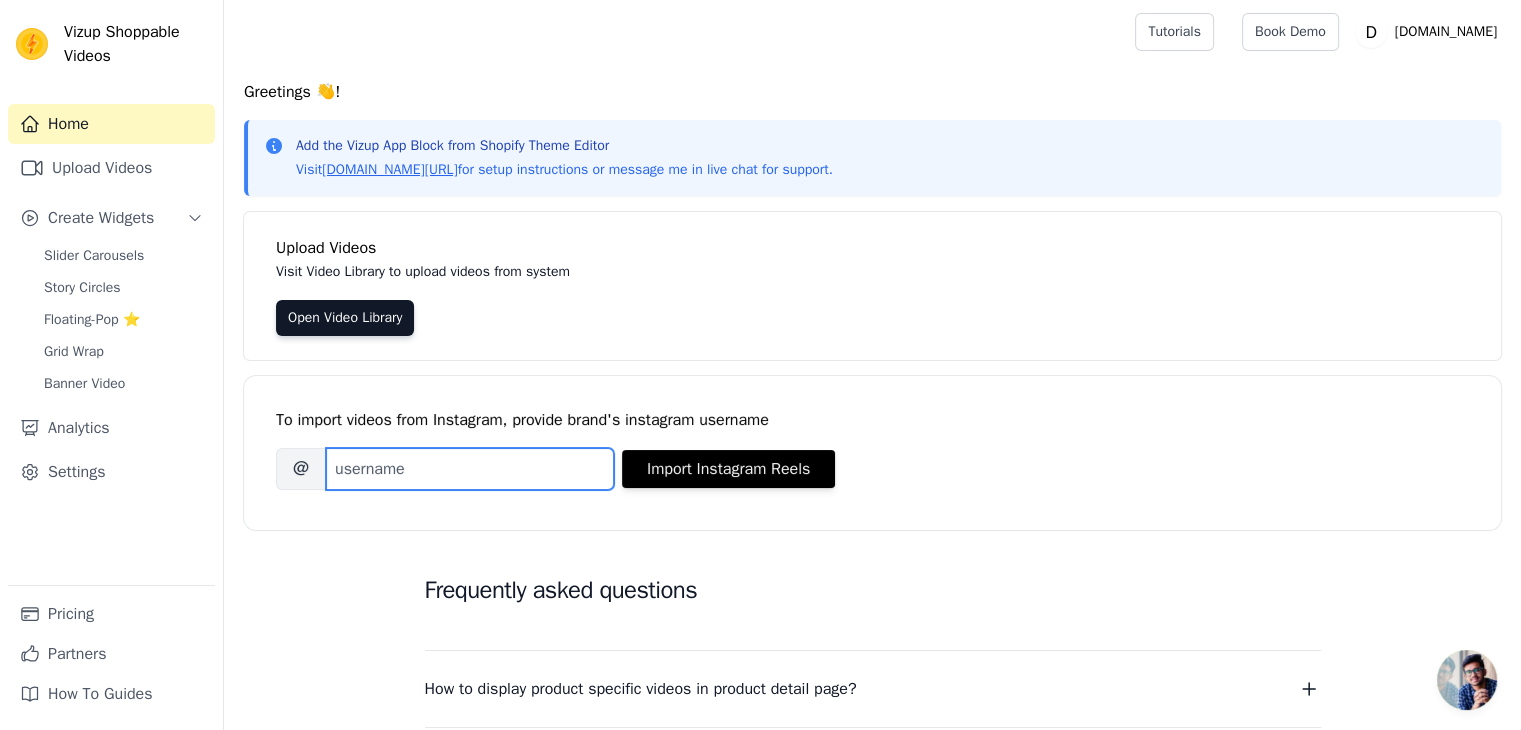 click on "Brand's Instagram Username" at bounding box center [470, 469] 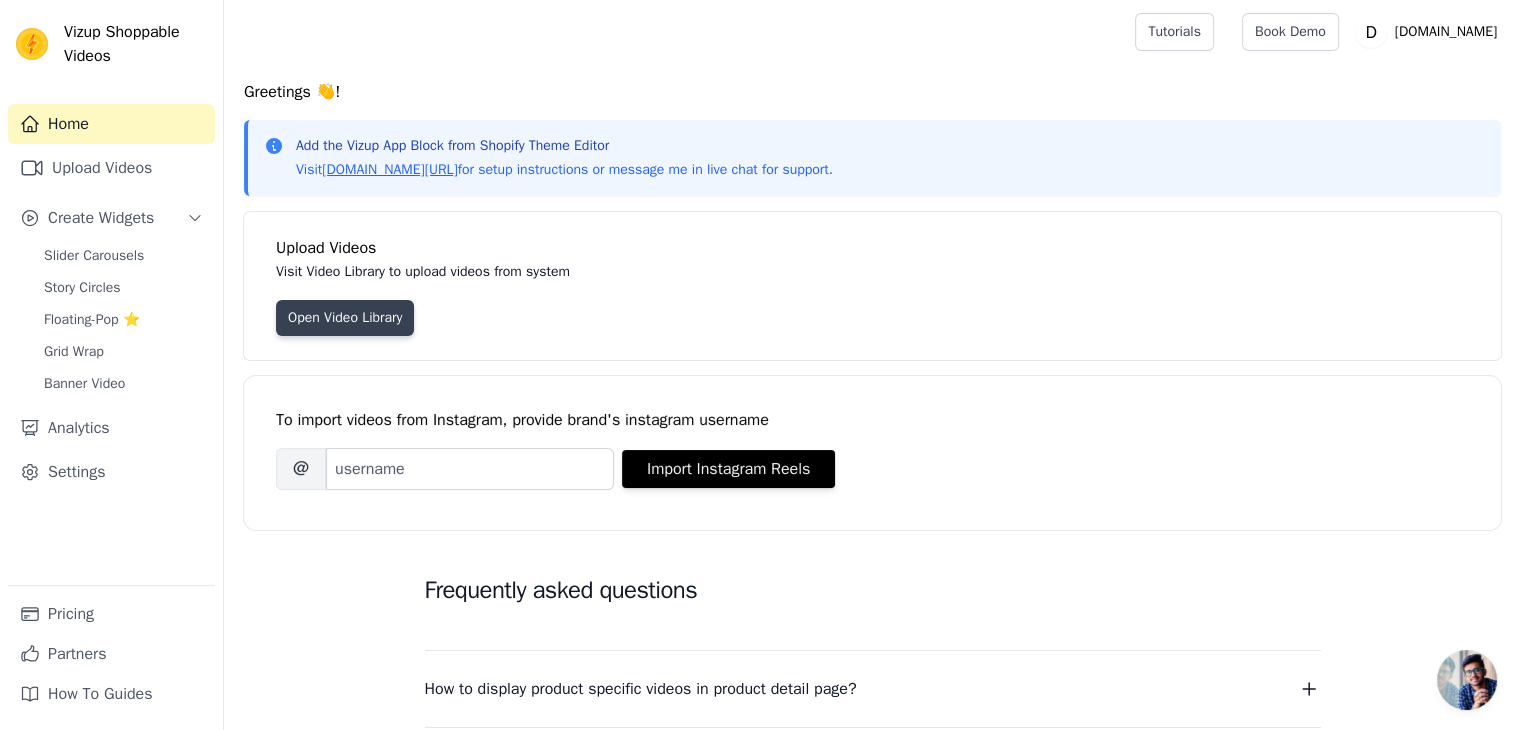 click on "Open Video Library" at bounding box center [345, 318] 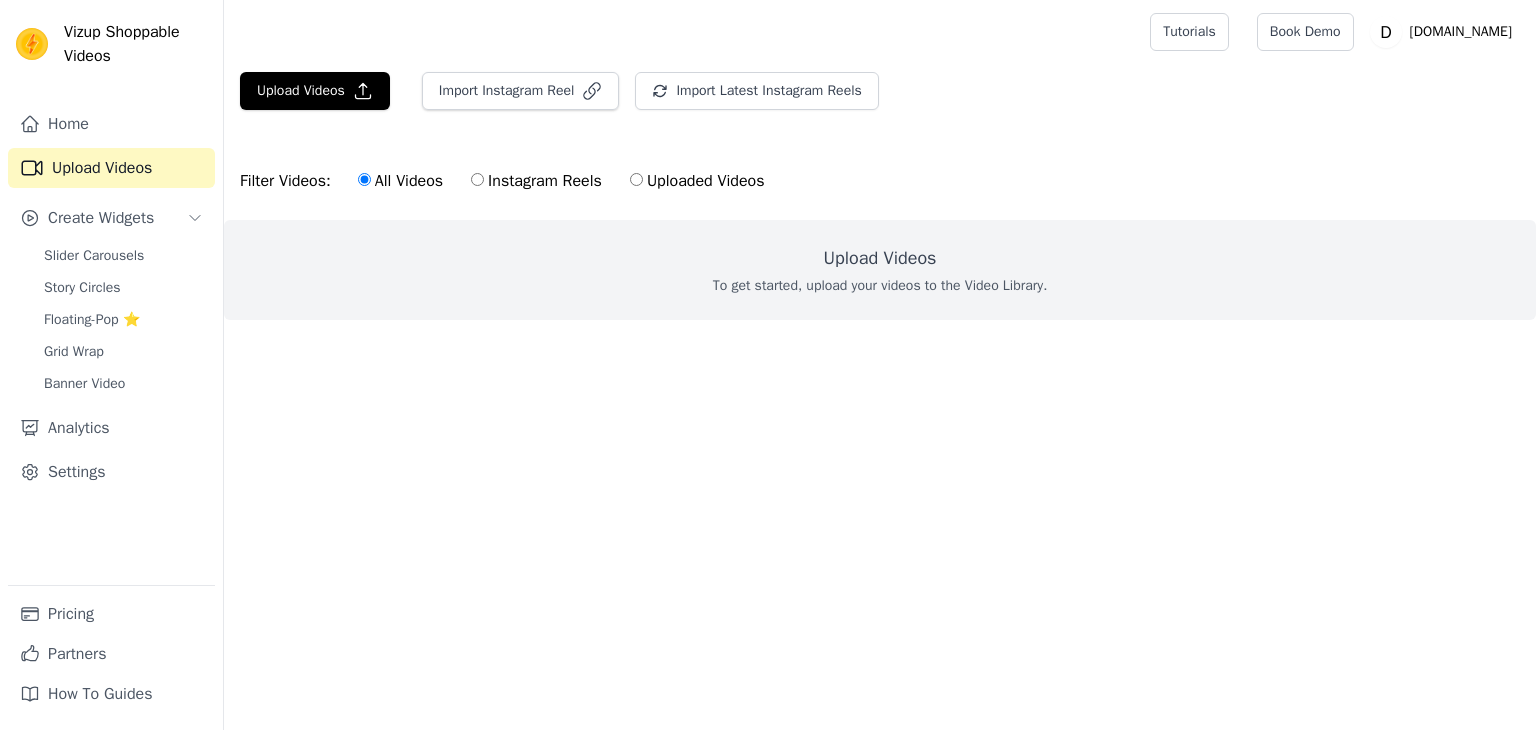 scroll, scrollTop: 0, scrollLeft: 0, axis: both 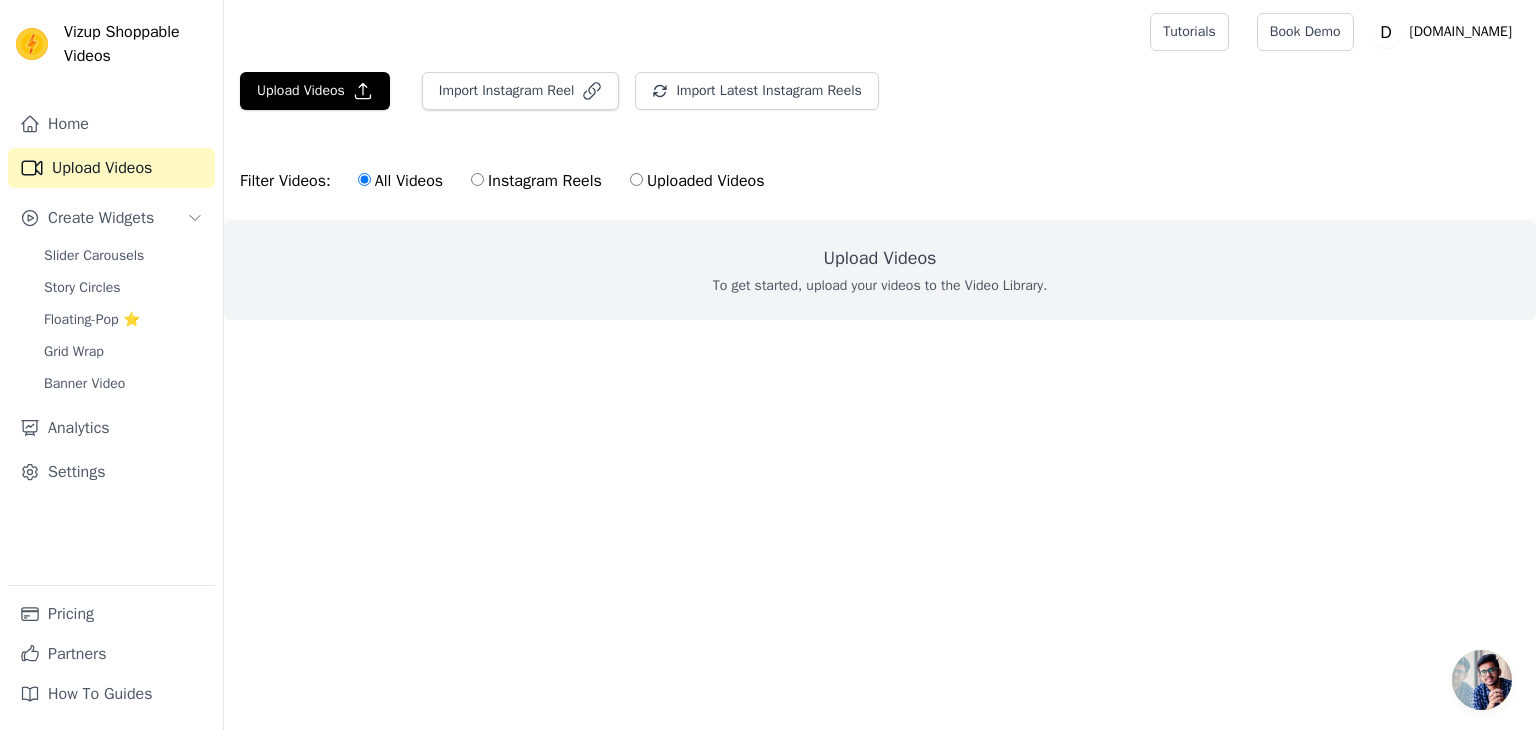 click on "Instagram Reels" at bounding box center [536, 181] 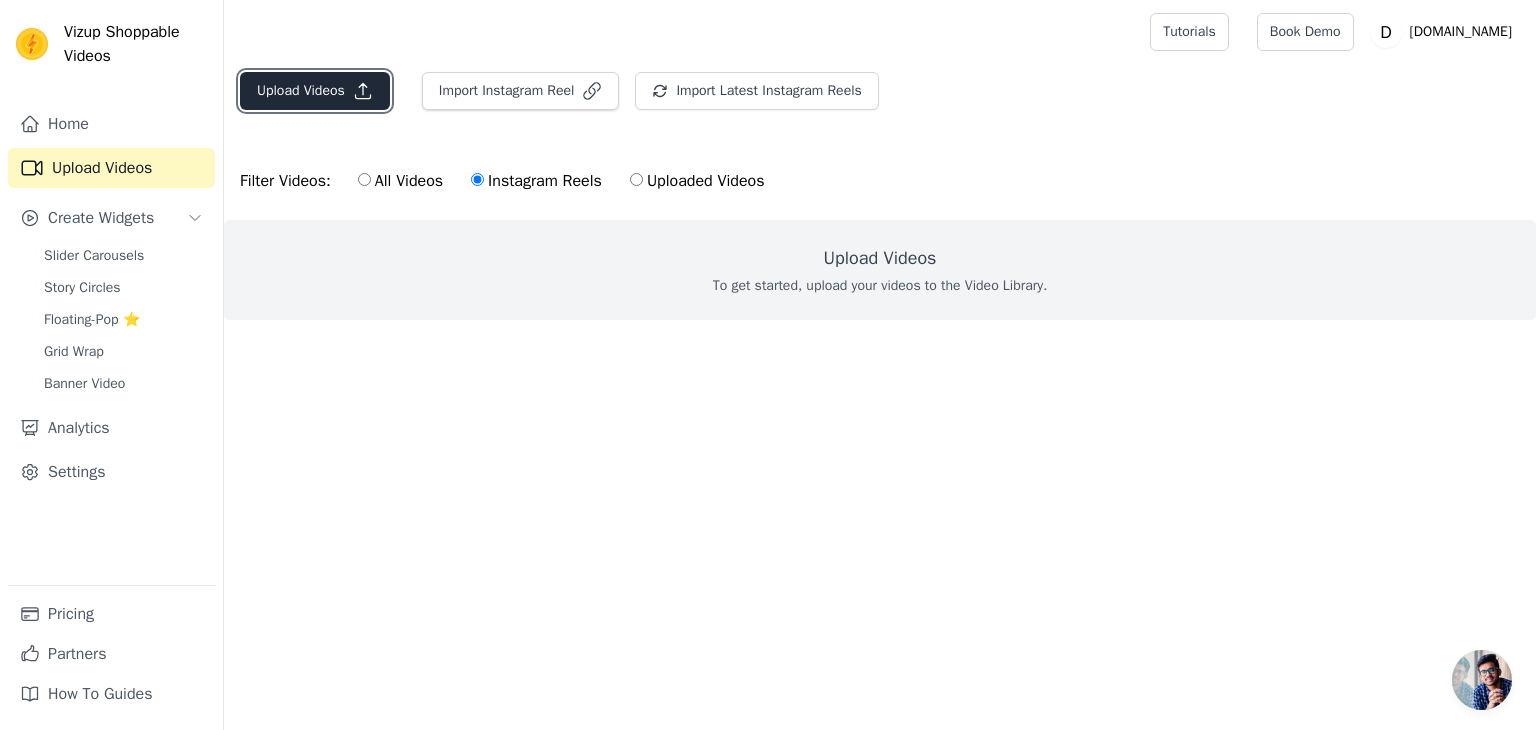 click on "Upload Videos" at bounding box center (315, 91) 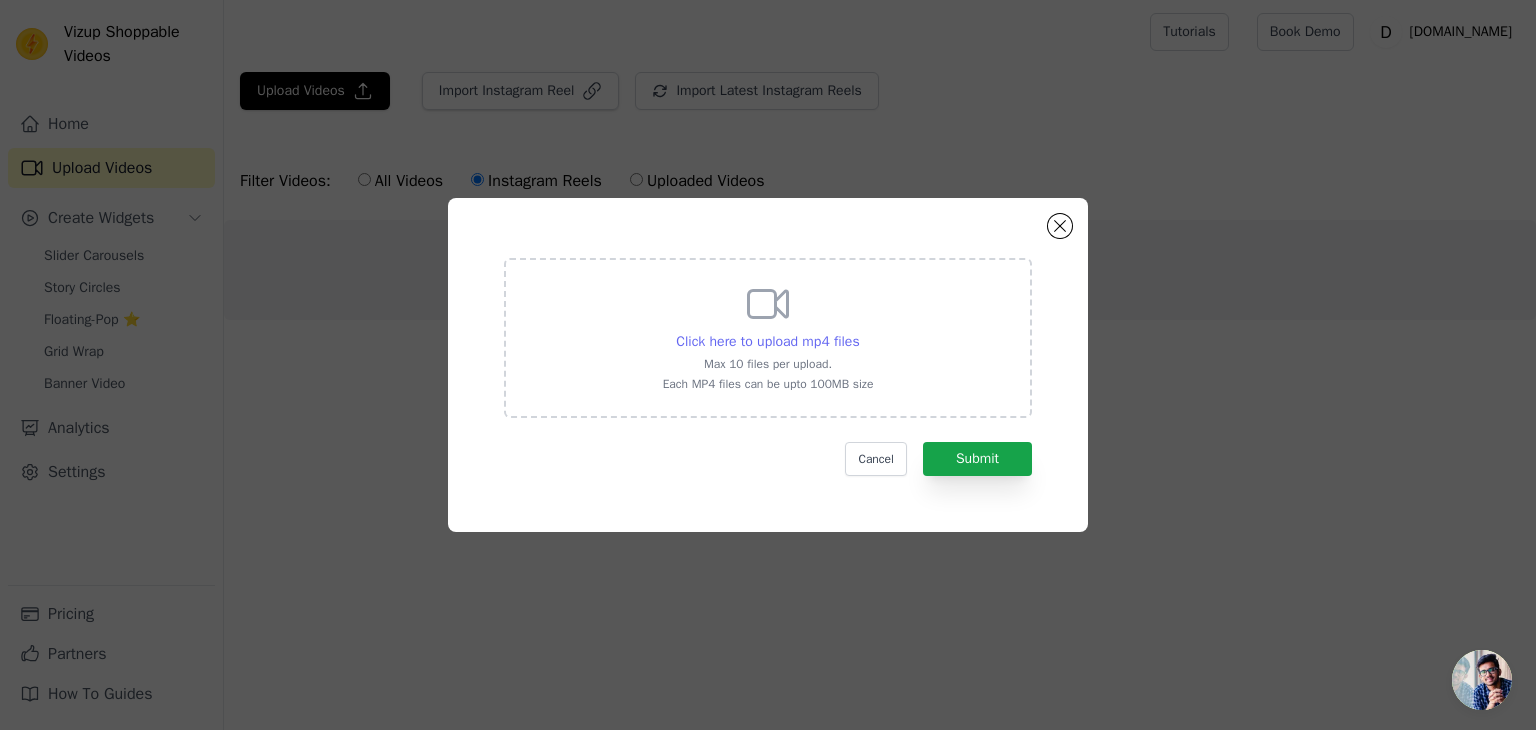 click on "Click here to upload mp4 files" at bounding box center (767, 341) 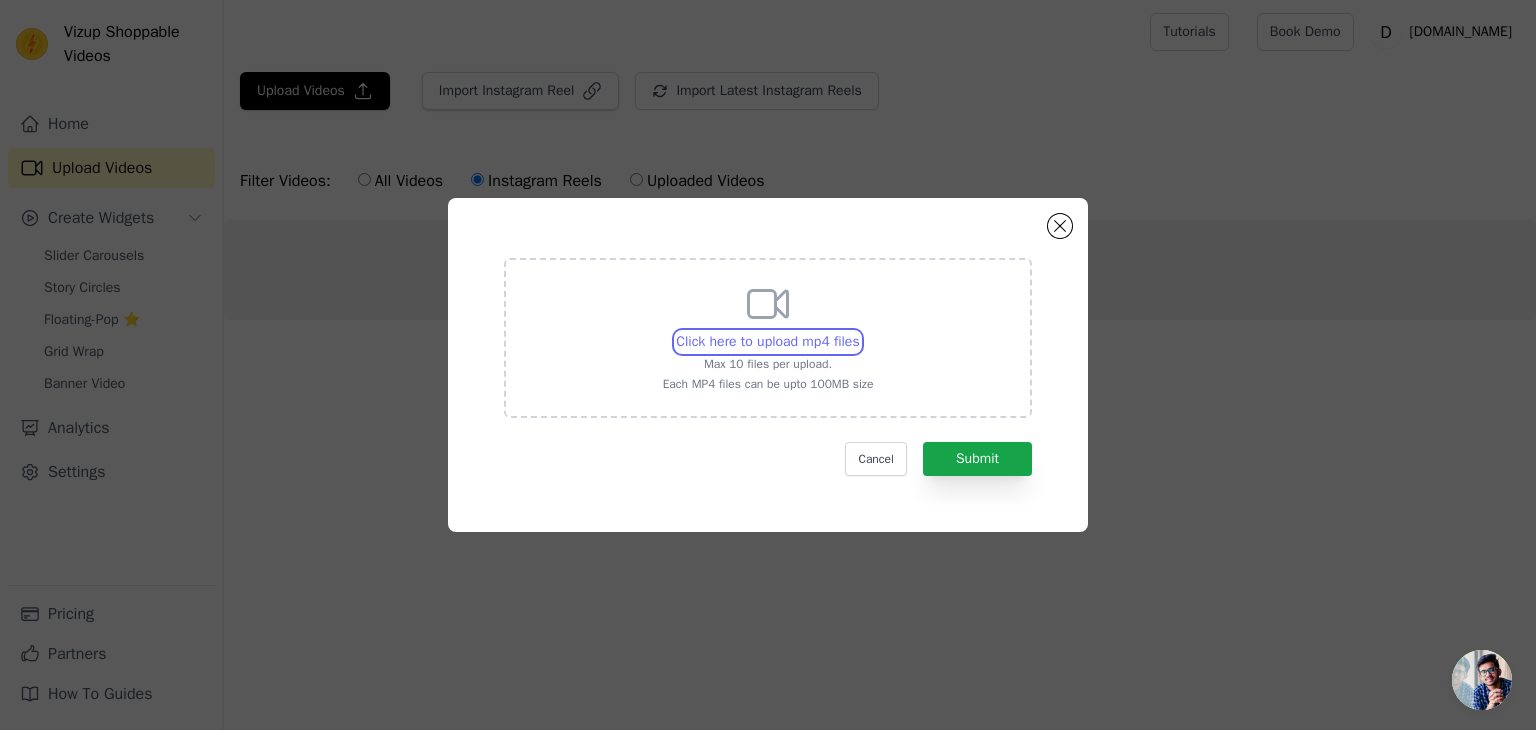 click on "Click here to upload mp4 files     Max 10 files per upload.   Each MP4 files can be upto 100MB size" at bounding box center [859, 331] 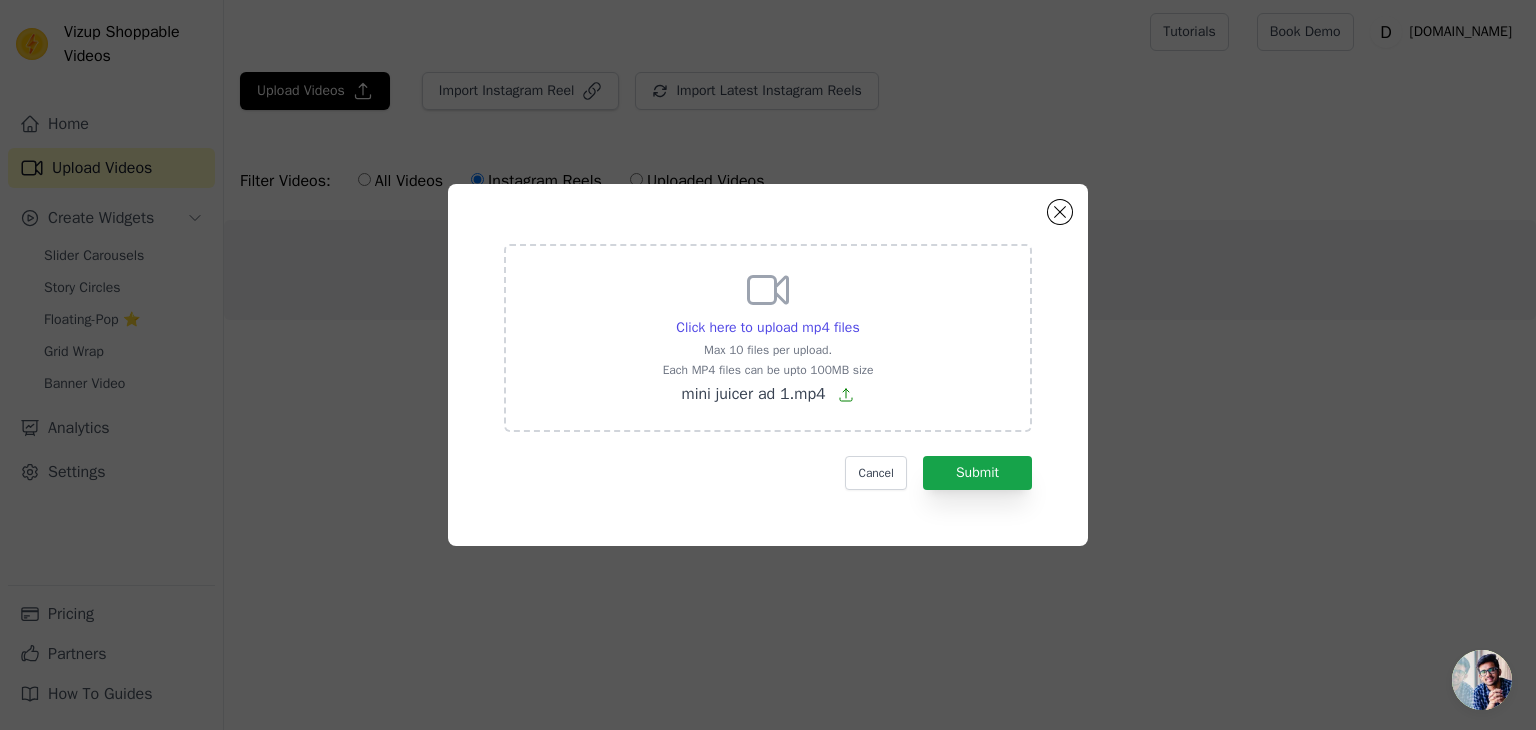 click on "Click here to upload mp4 files     Max 10 files per upload.   Each MP4 files can be upto 100MB size   mini juicer ad 1.mp4" at bounding box center [768, 338] 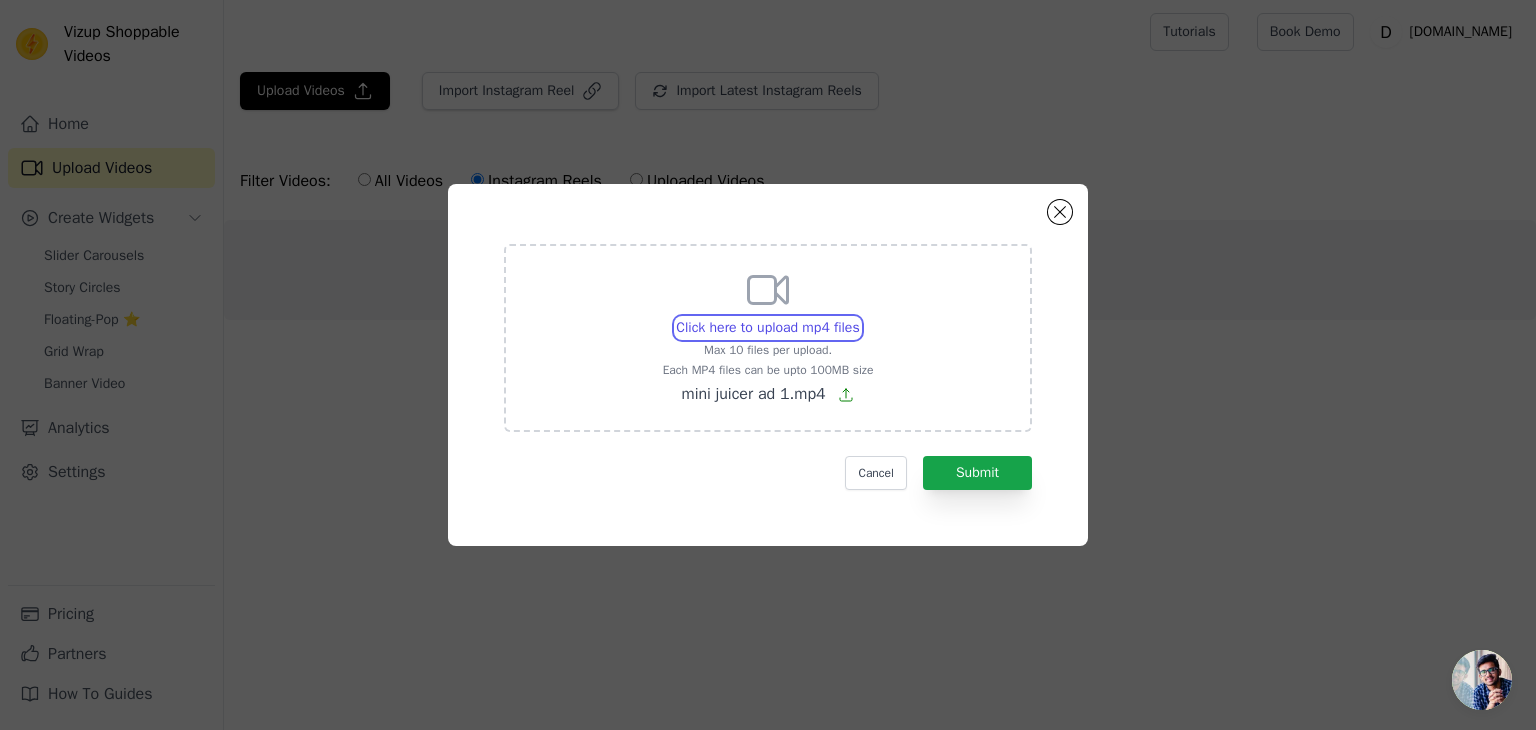 click on "Click here to upload mp4 files     Max 10 files per upload.   Each MP4 files can be upto 100MB size   mini juicer ad 1.mp4" at bounding box center (859, 317) 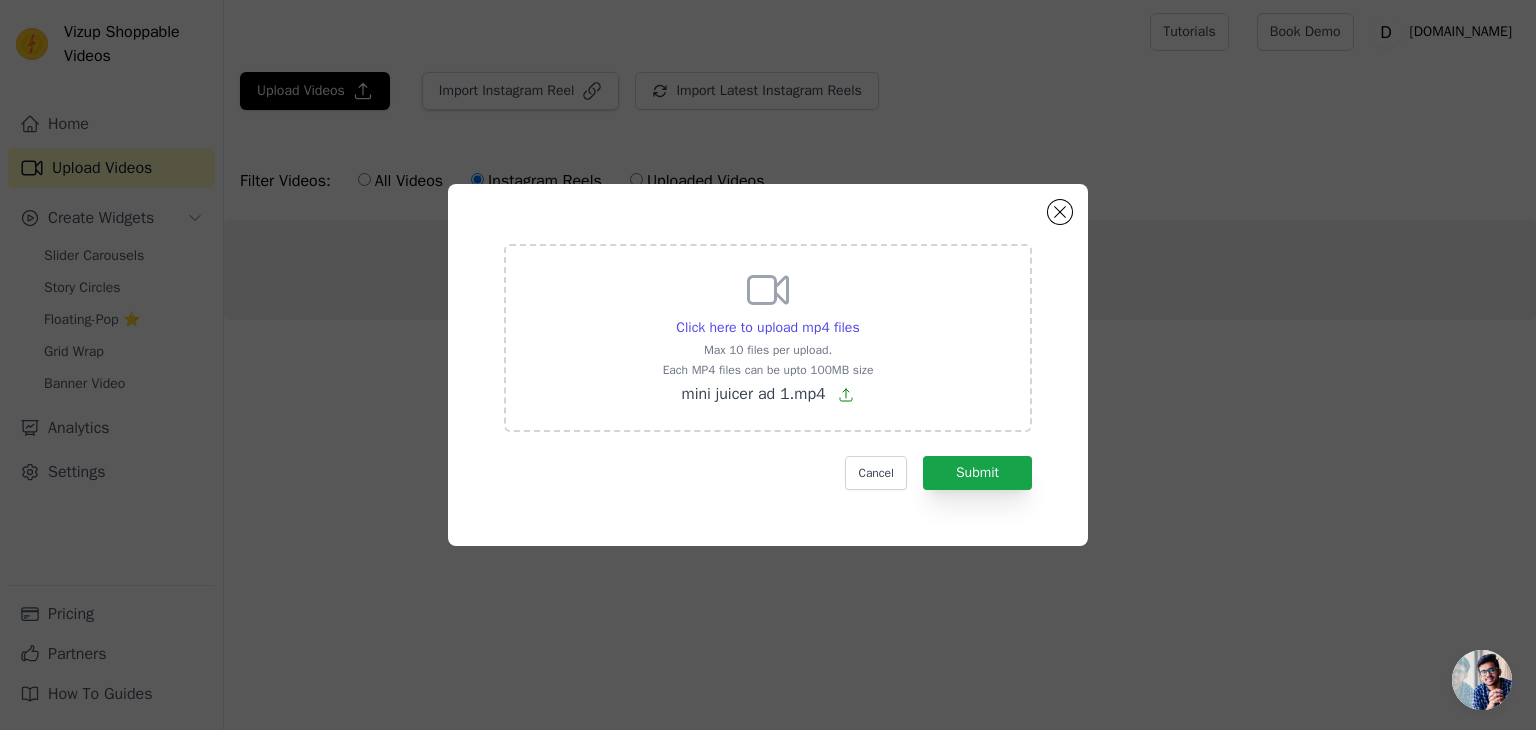 click on "Each MP4 files can be upto 100MB size" at bounding box center [768, 370] 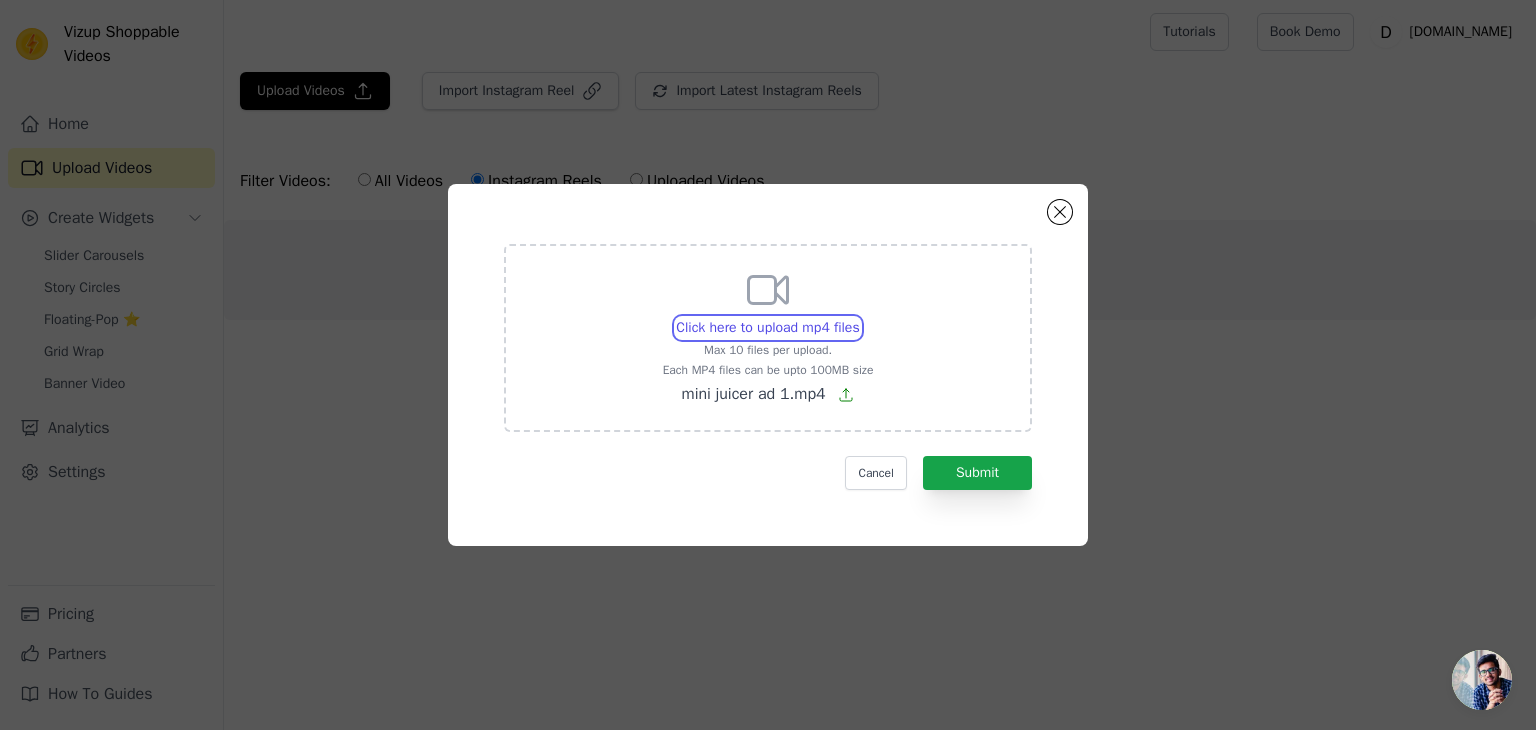 click on "Click here to upload mp4 files     Max 10 files per upload.   Each MP4 files can be upto 100MB size   mini juicer ad 1.mp4" at bounding box center [859, 317] 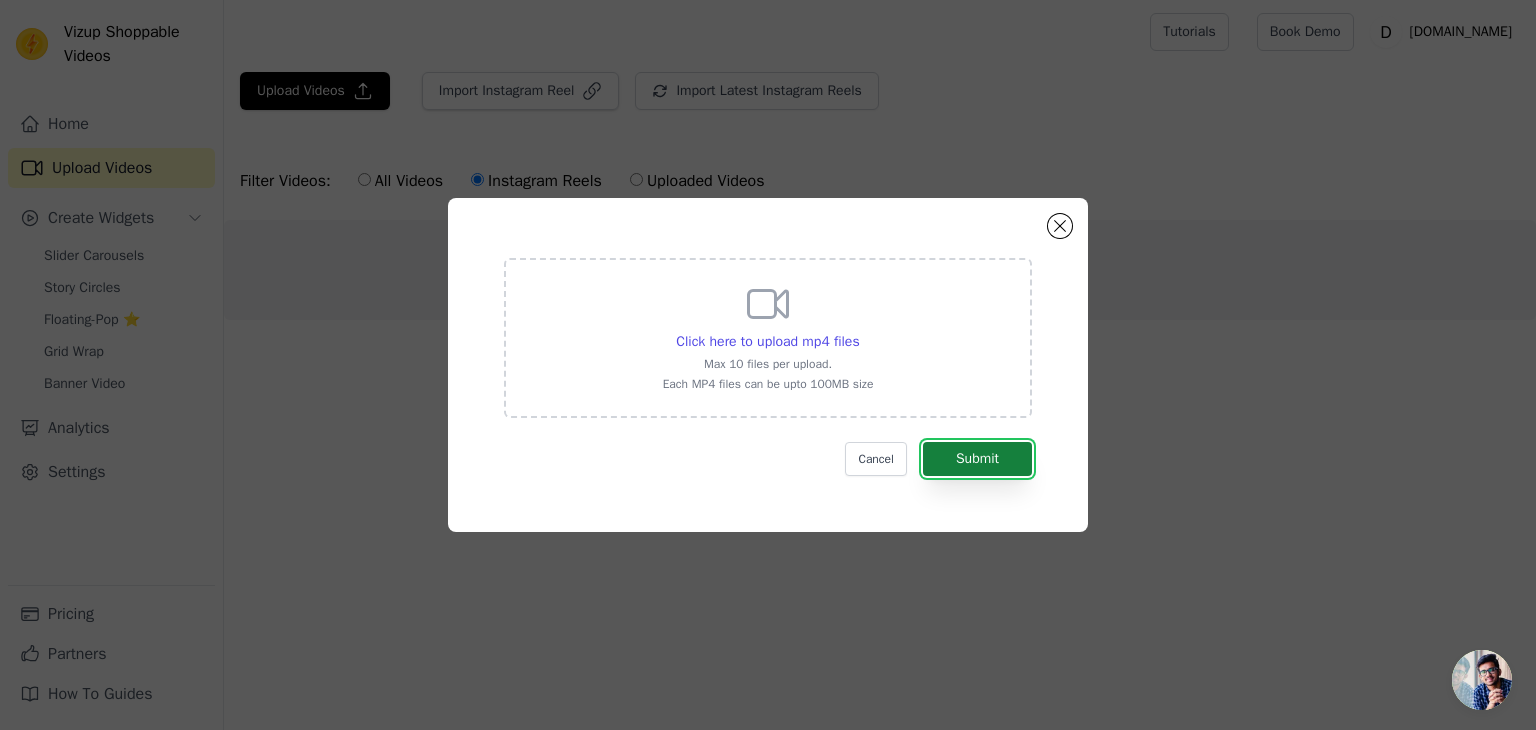 click on "Submit" at bounding box center (977, 459) 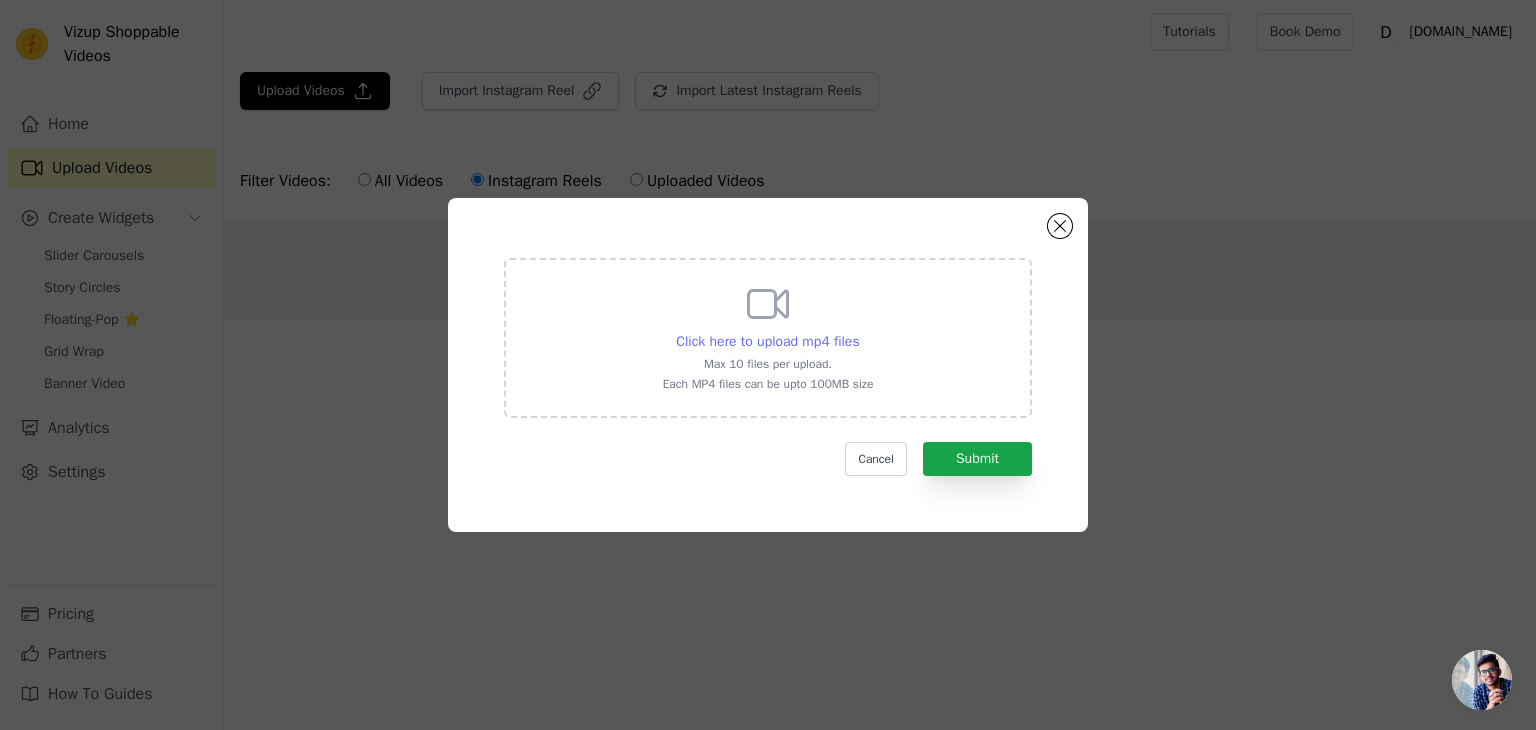 click on "Click here to upload mp4 files" at bounding box center (767, 341) 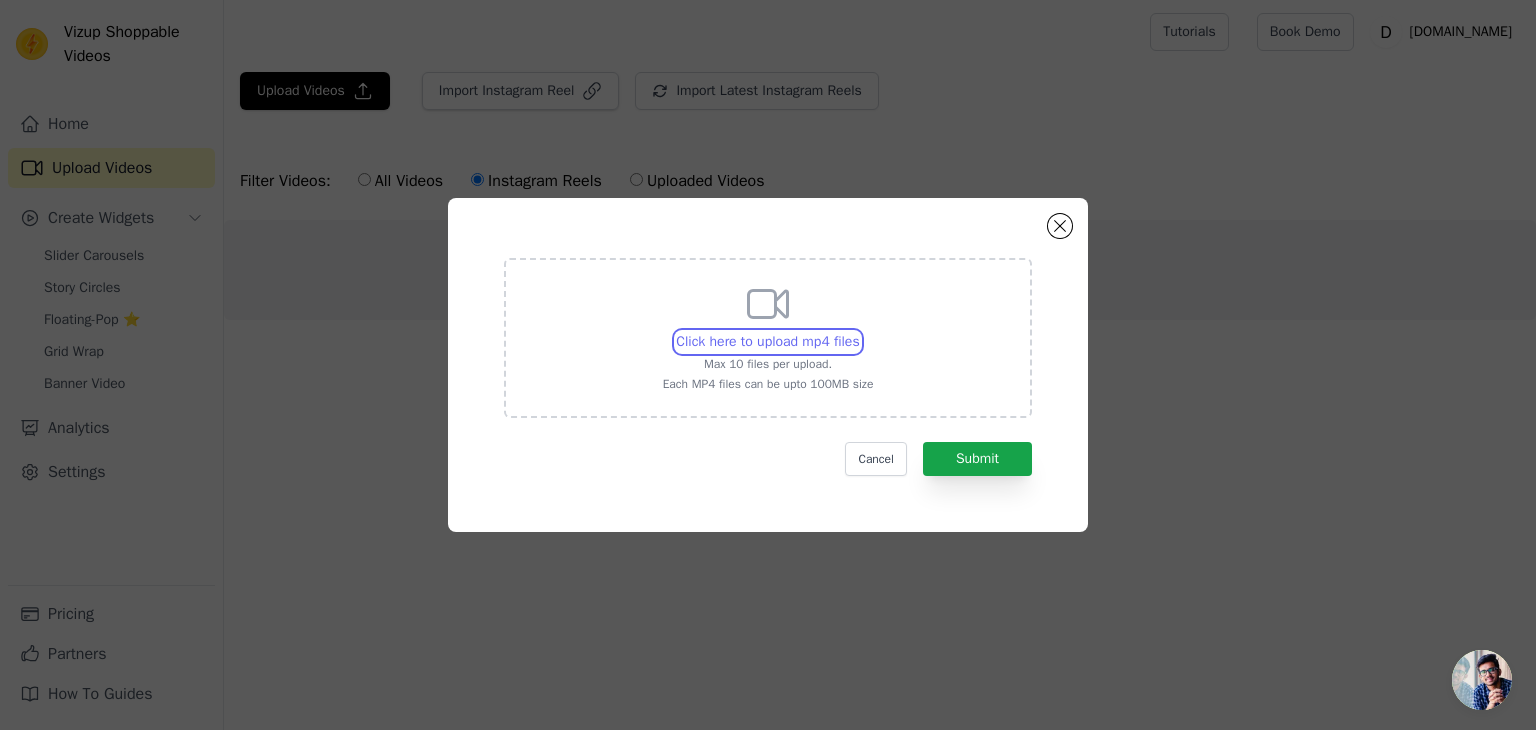 click on "Click here to upload mp4 files     Max 10 files per upload.   Each MP4 files can be upto 100MB size" at bounding box center (859, 331) 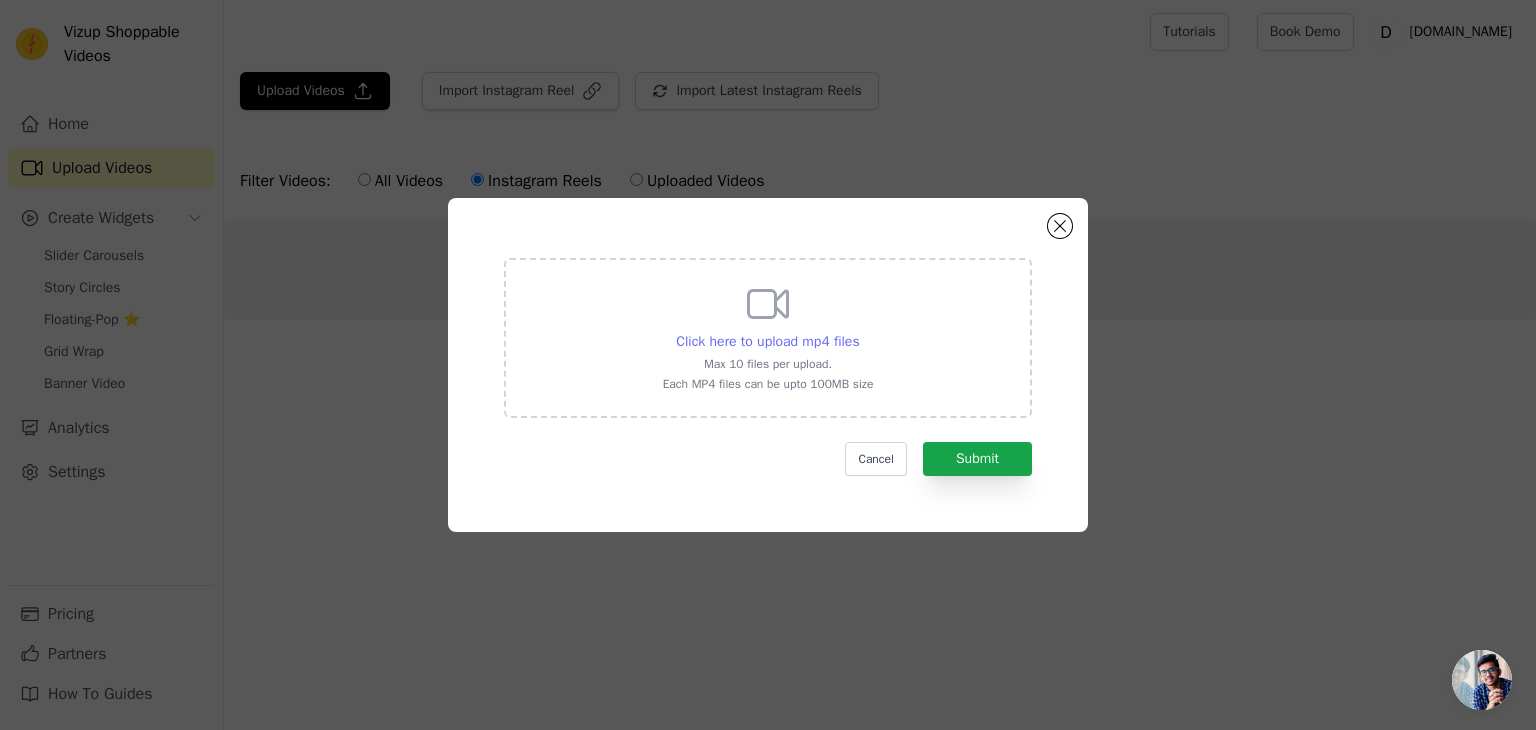 click on "Click here to upload mp4 files" at bounding box center [767, 341] 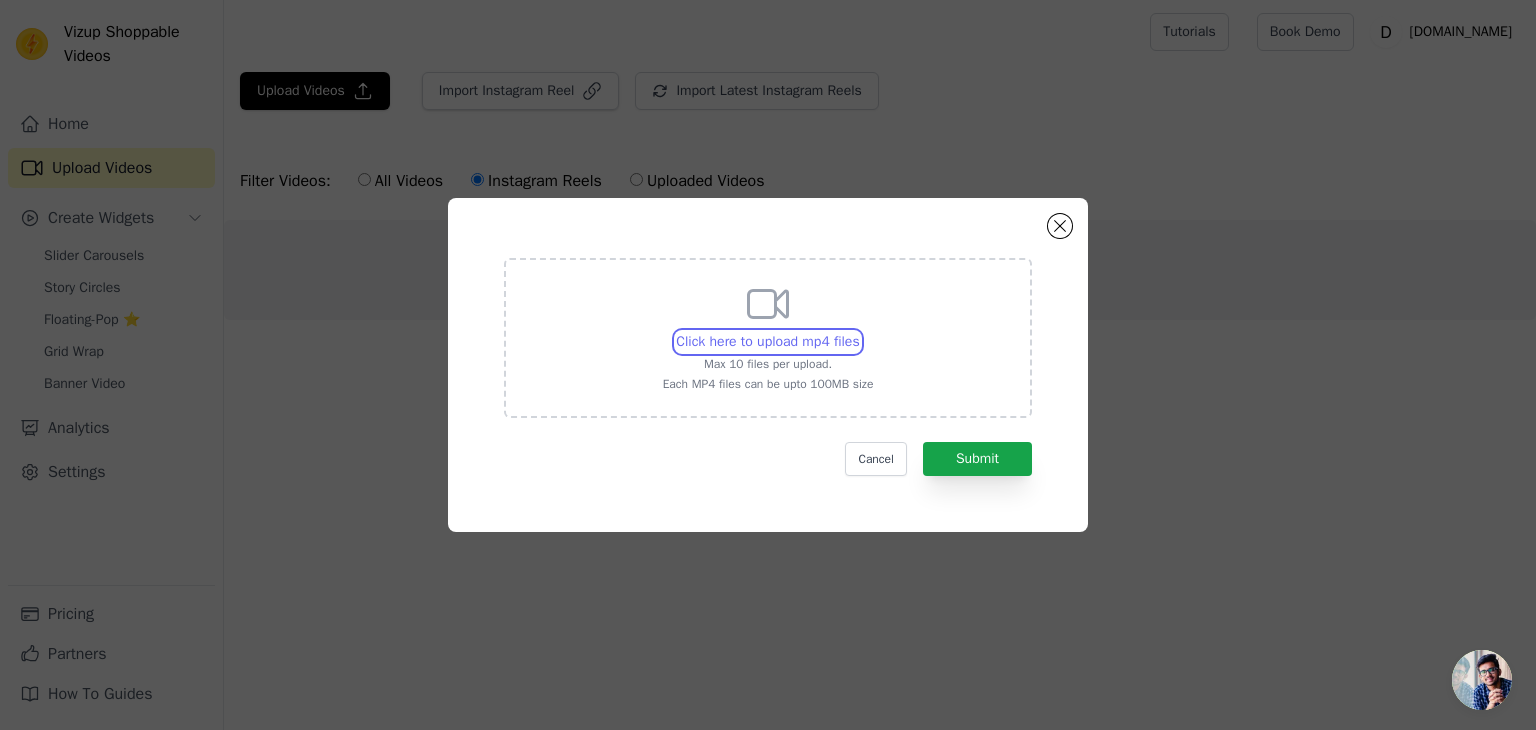 click on "Click here to upload mp4 files     Max 10 files per upload.   Each MP4 files can be upto 100MB size" at bounding box center (859, 331) 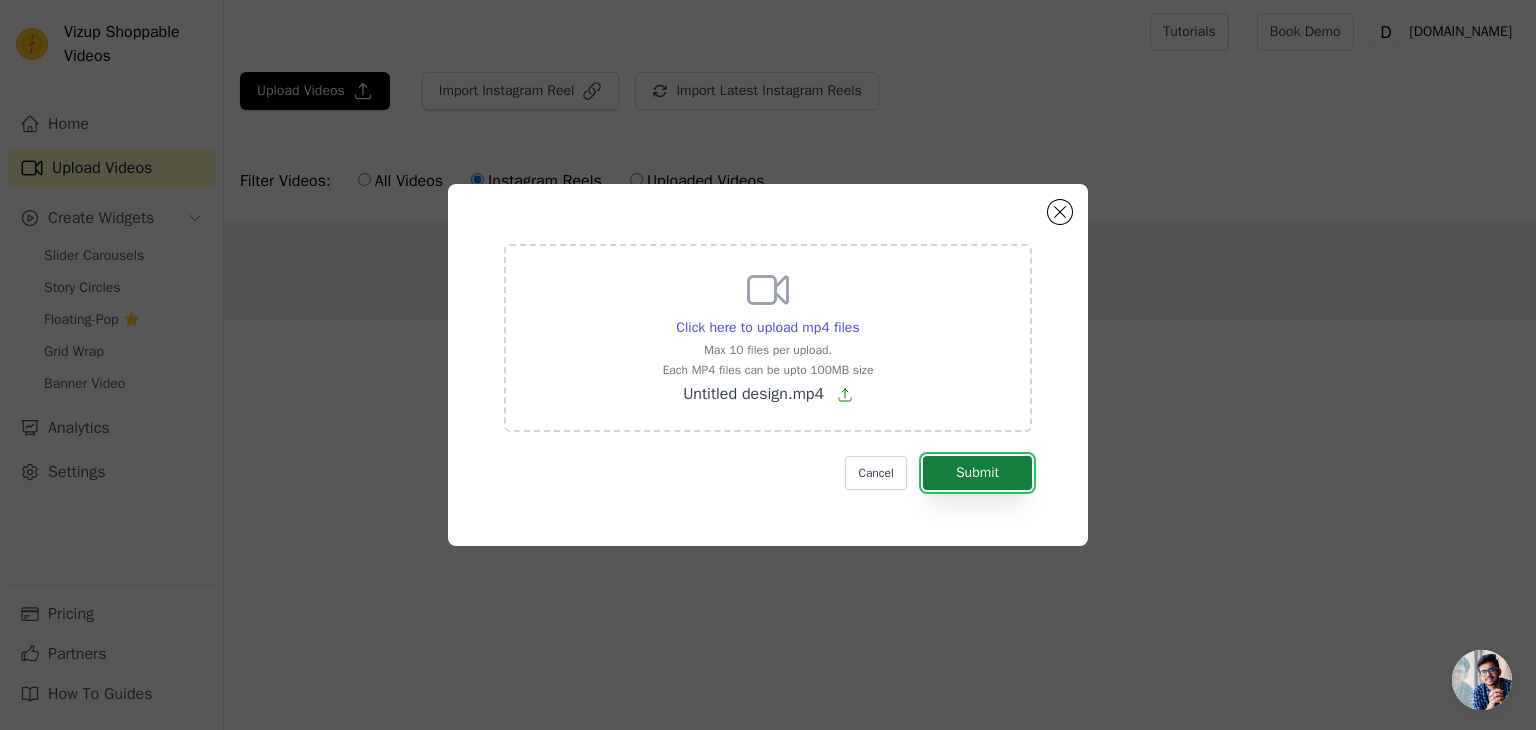 click on "Submit" at bounding box center (977, 473) 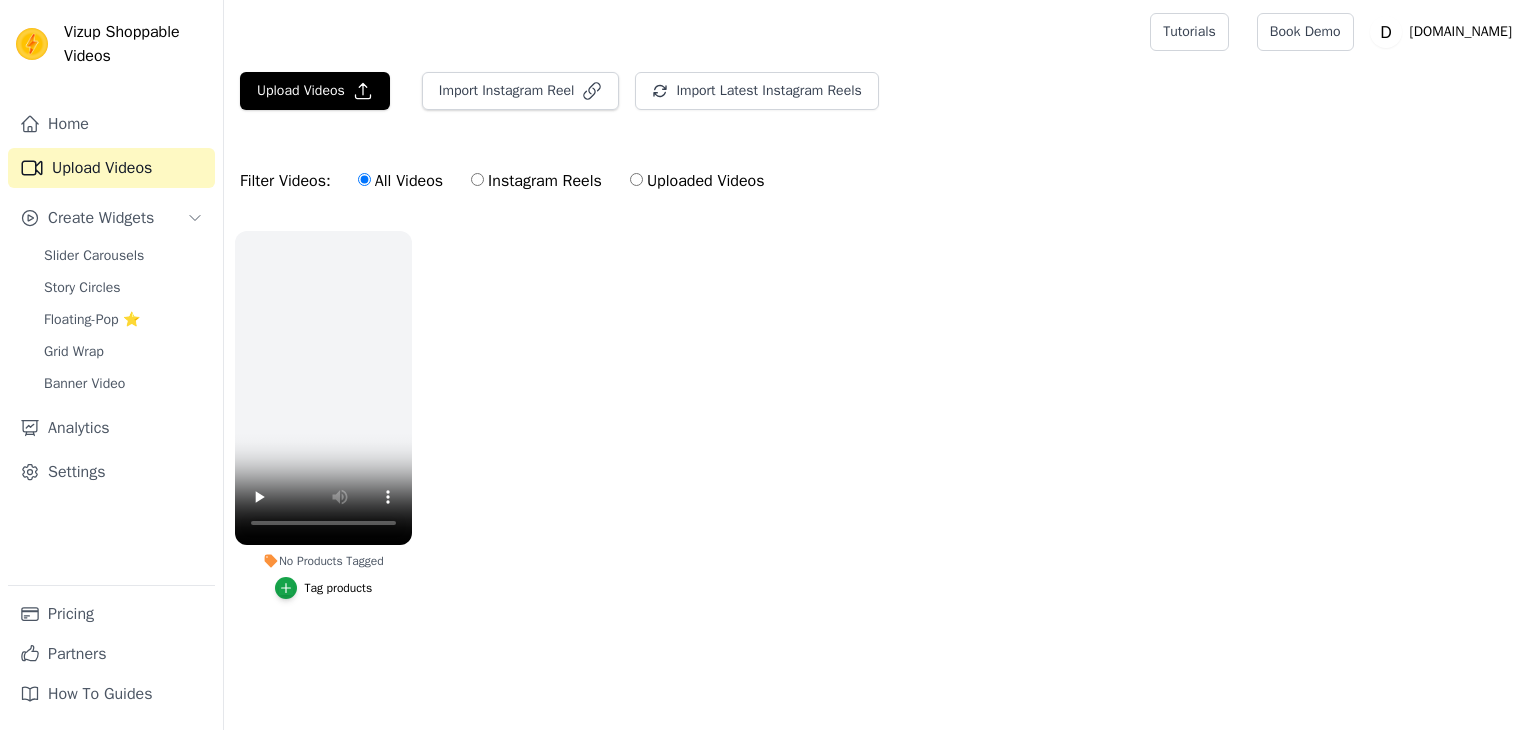 scroll, scrollTop: 0, scrollLeft: 0, axis: both 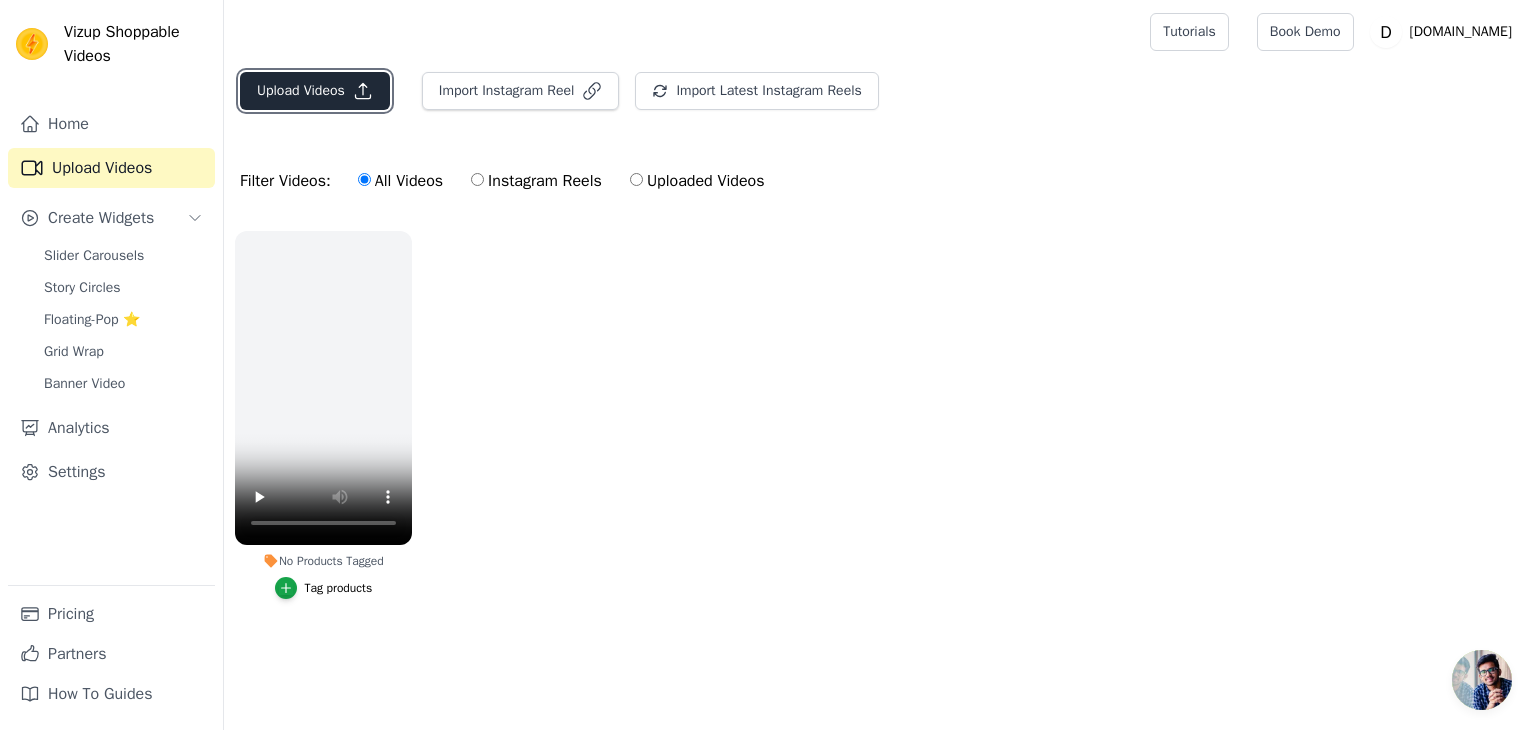 click on "Upload Videos" at bounding box center [315, 91] 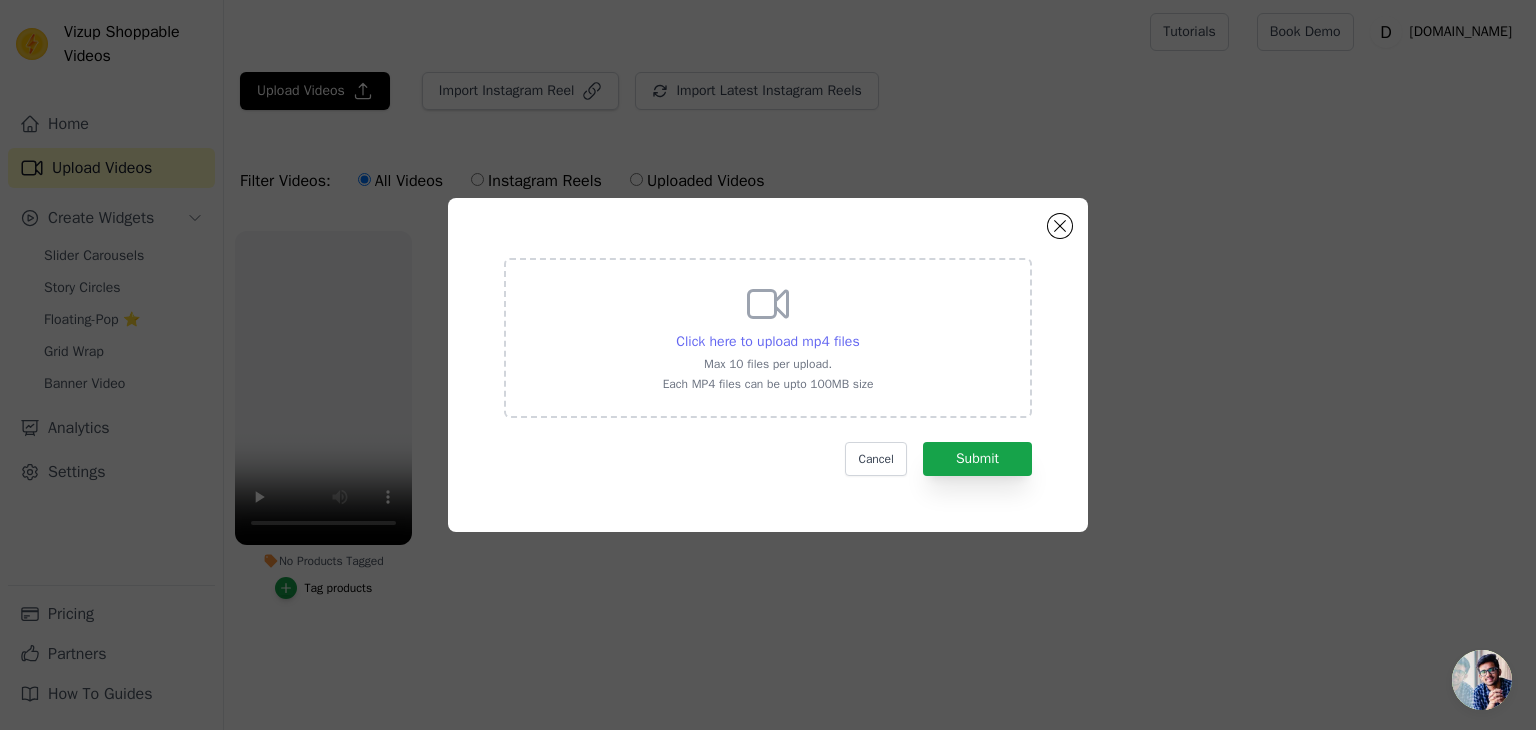 click on "Click here to upload mp4 files" at bounding box center [767, 341] 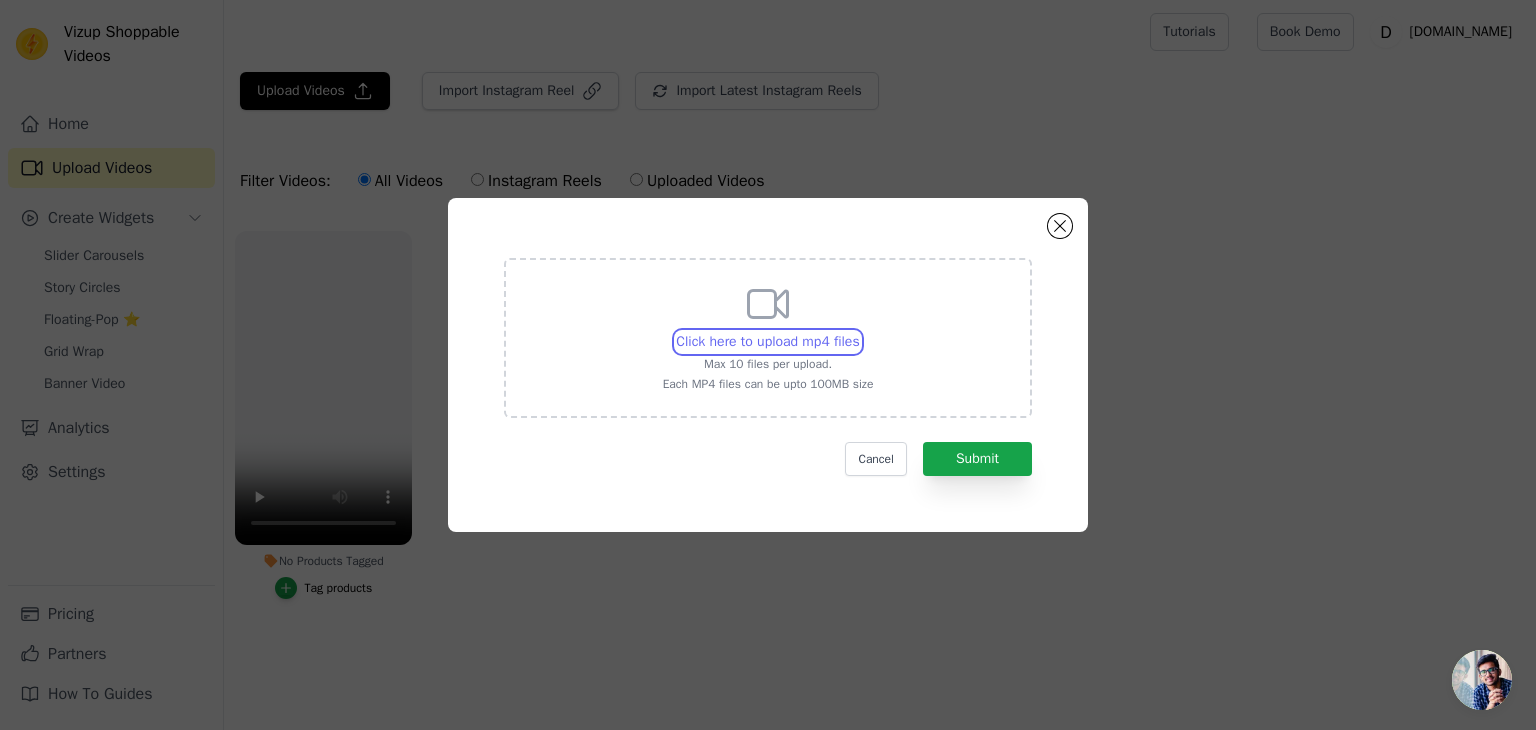 click on "Click here to upload mp4 files     Max 10 files per upload.   Each MP4 files can be upto 100MB size" at bounding box center (859, 331) 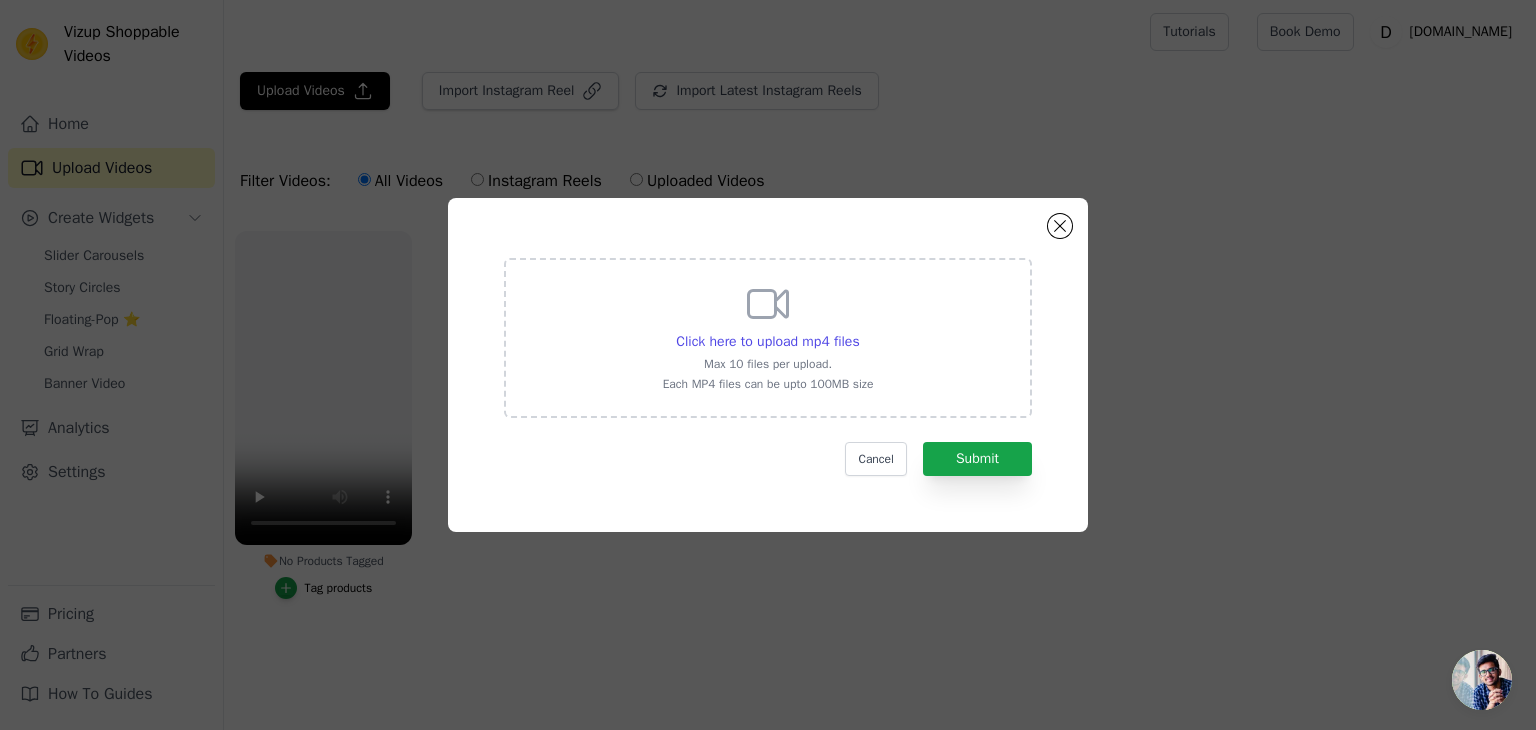 click on "Click here to upload mp4 files     Max 10 files per upload.   Each MP4 files can be upto 100MB size     Cancel   Submit" 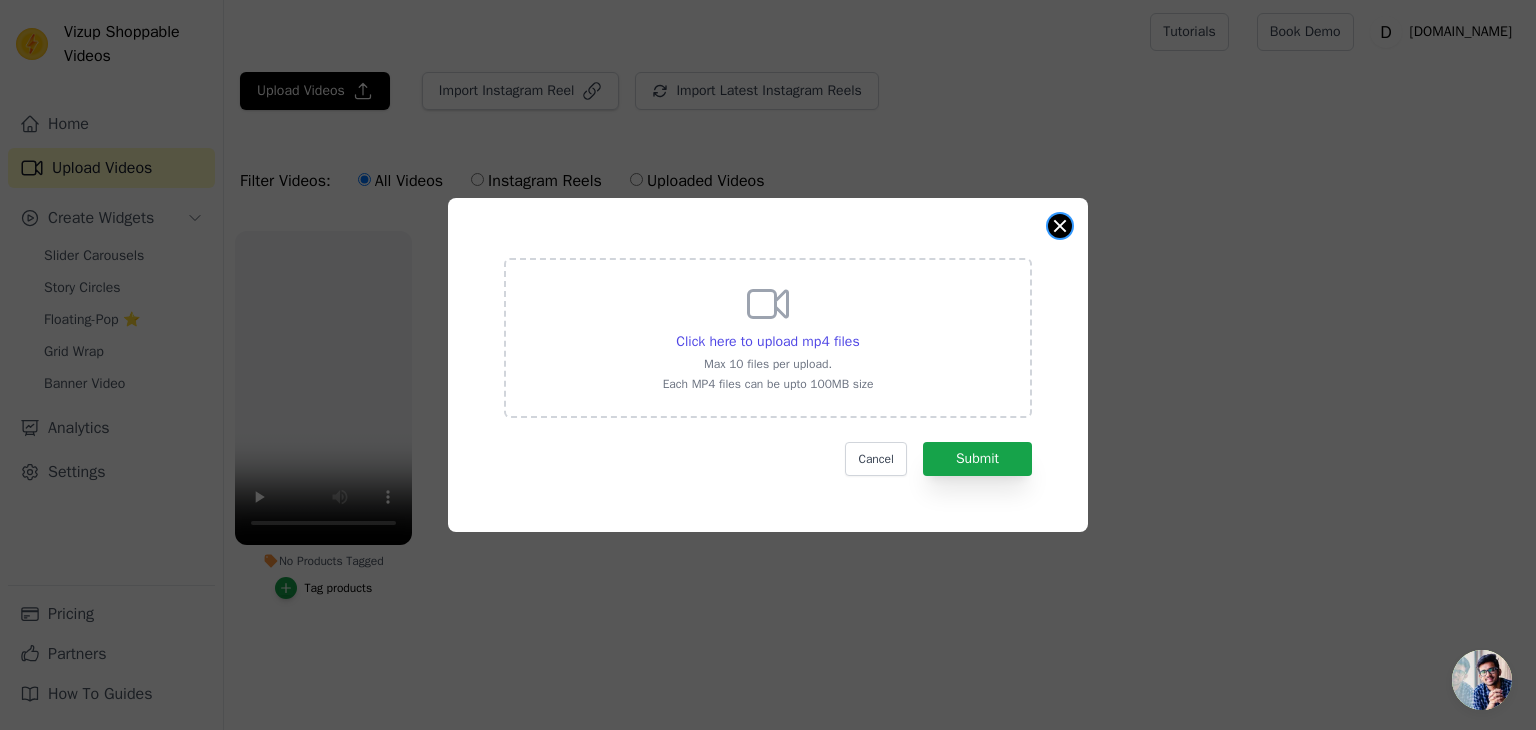 click at bounding box center [1060, 226] 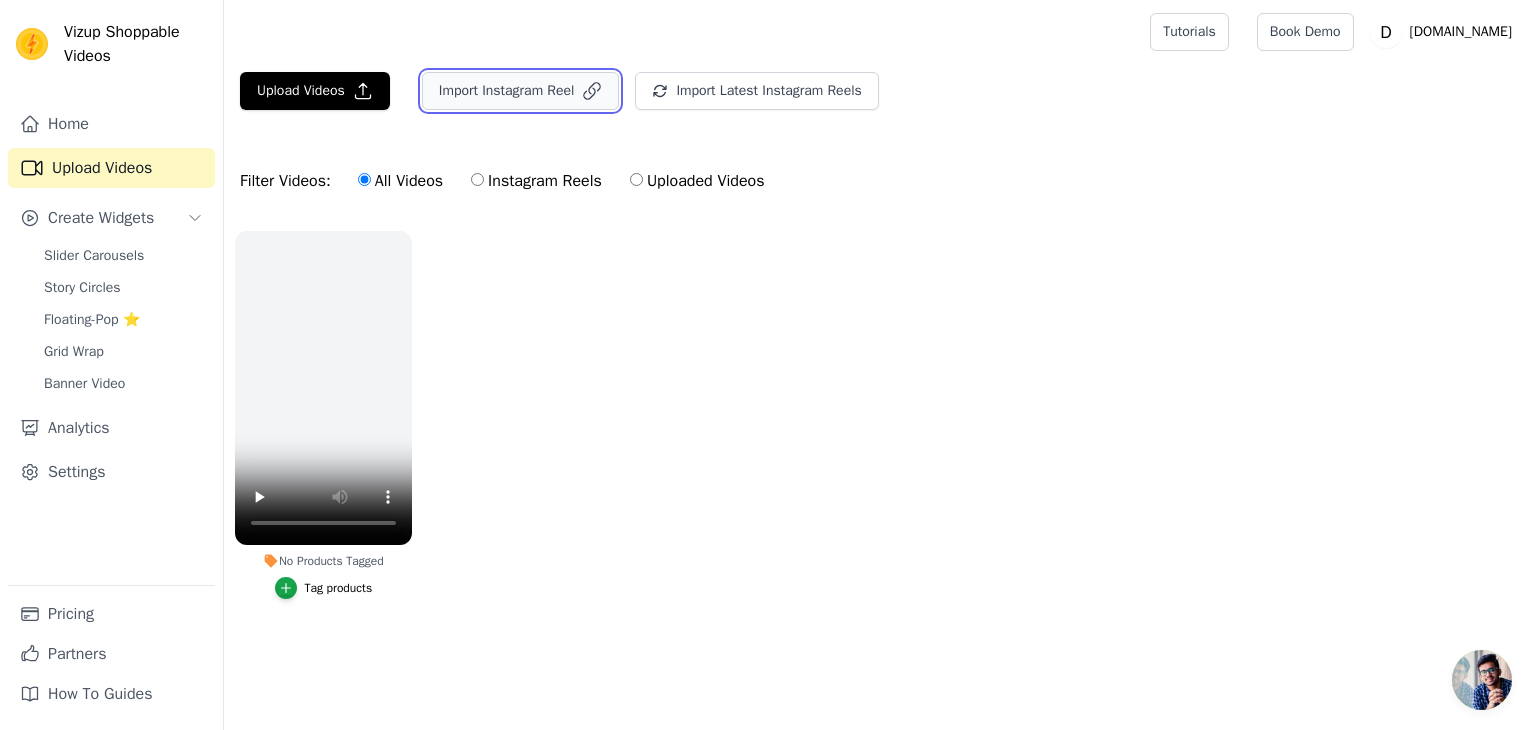 click on "Import Instagram Reel" at bounding box center (521, 91) 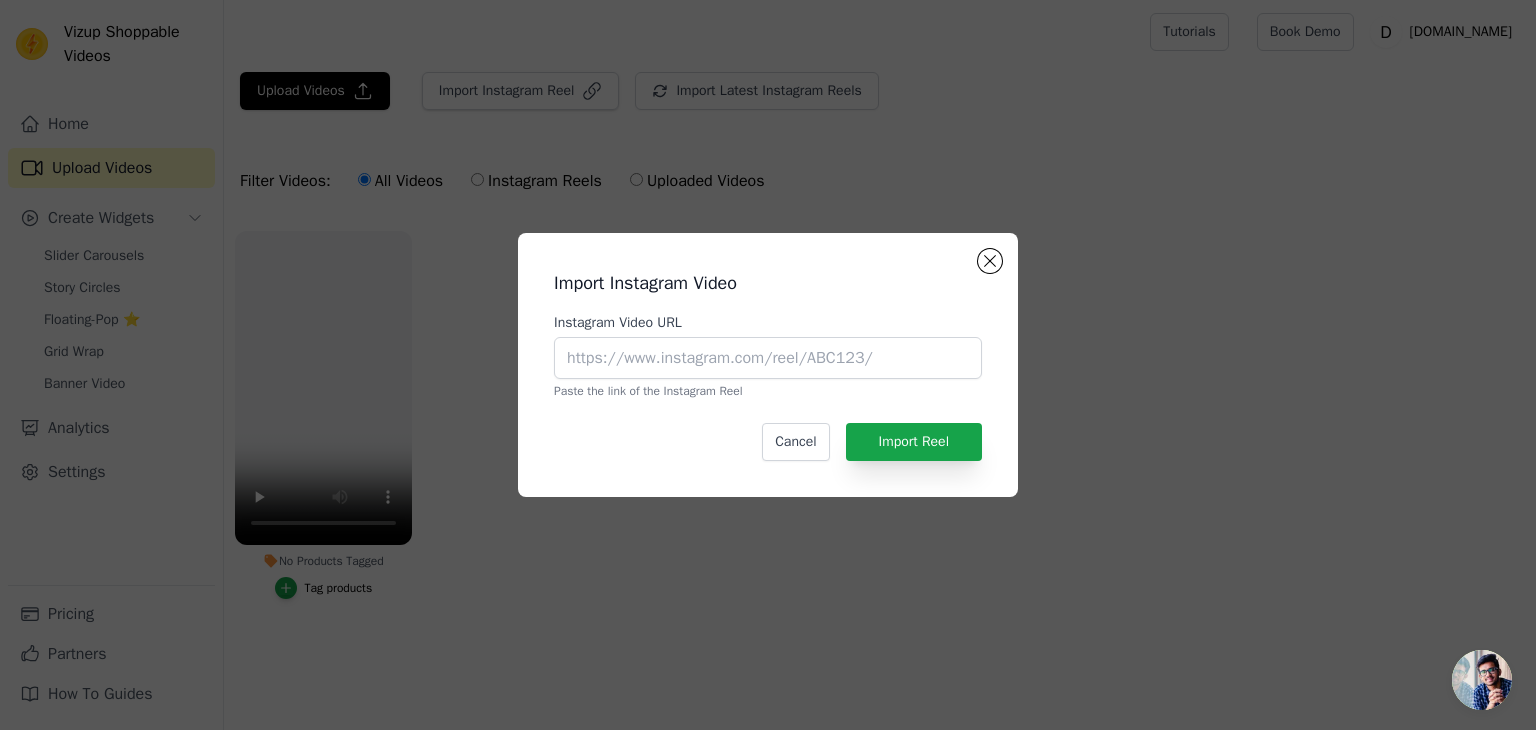 click on "Paste the link of the Instagram Reel" at bounding box center (768, 391) 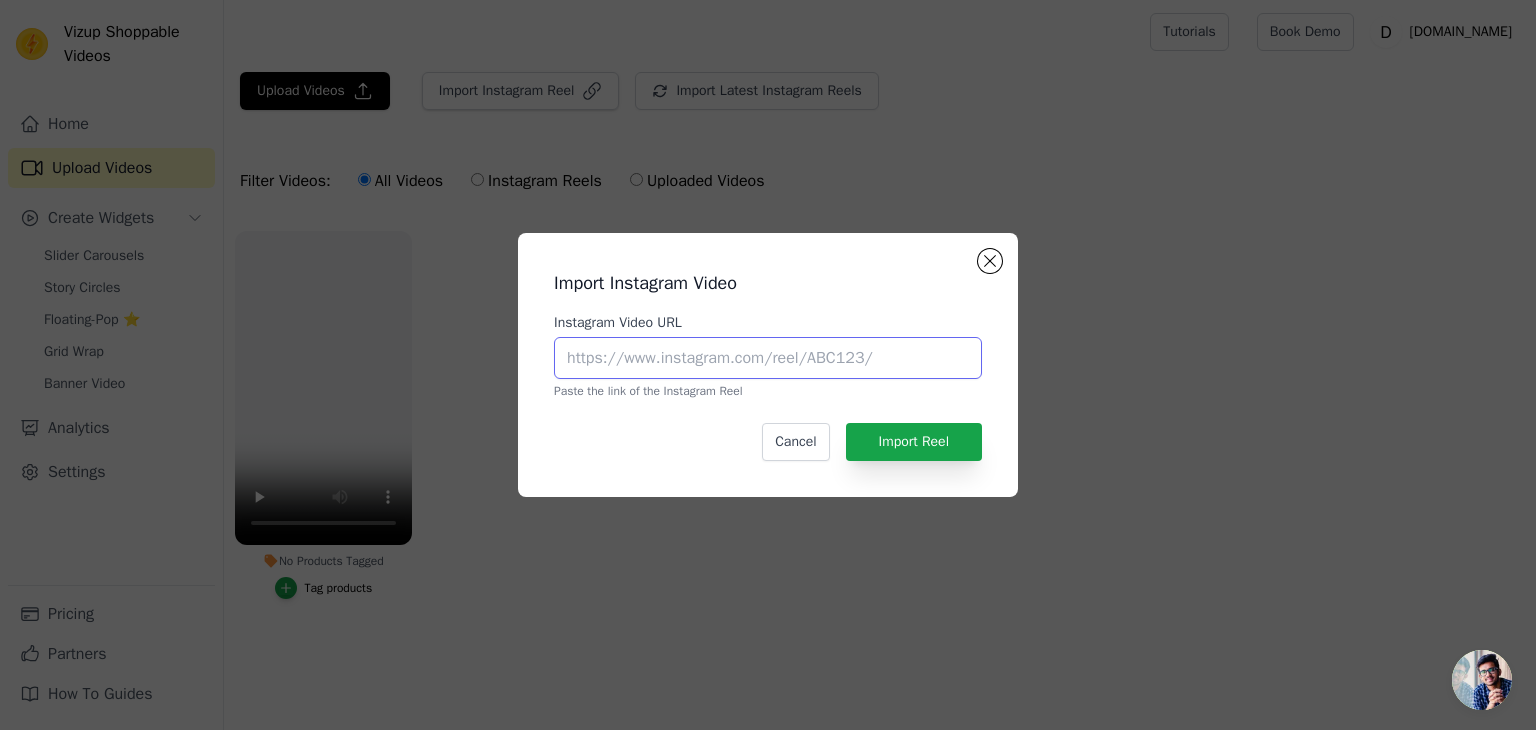 click on "Instagram Video URL" at bounding box center [768, 358] 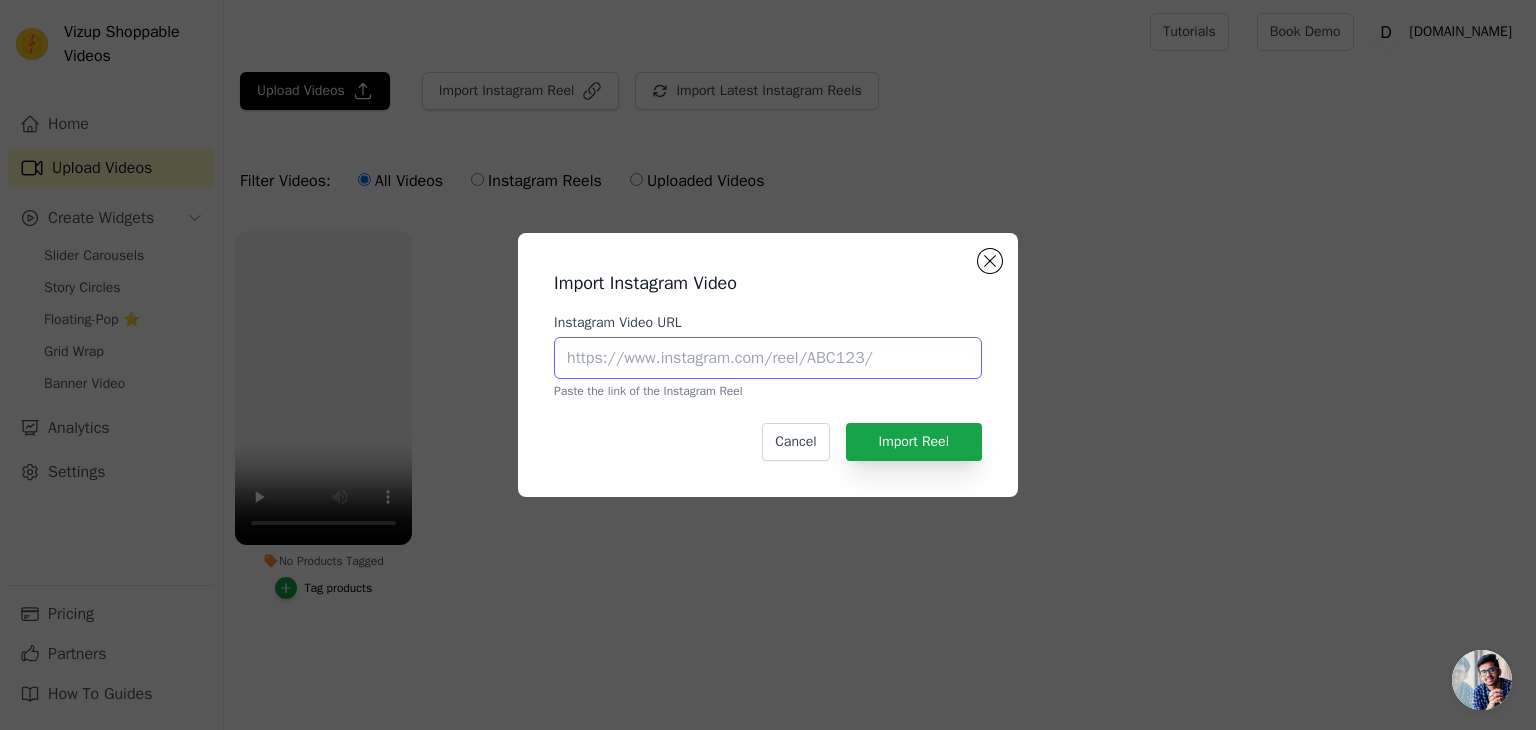 paste on "https://www.instagram.com/reel/DLeQz8rSXDx/?utm_source=ig_web_copy_link&igsh=MzRlODBiNWFlZA==" 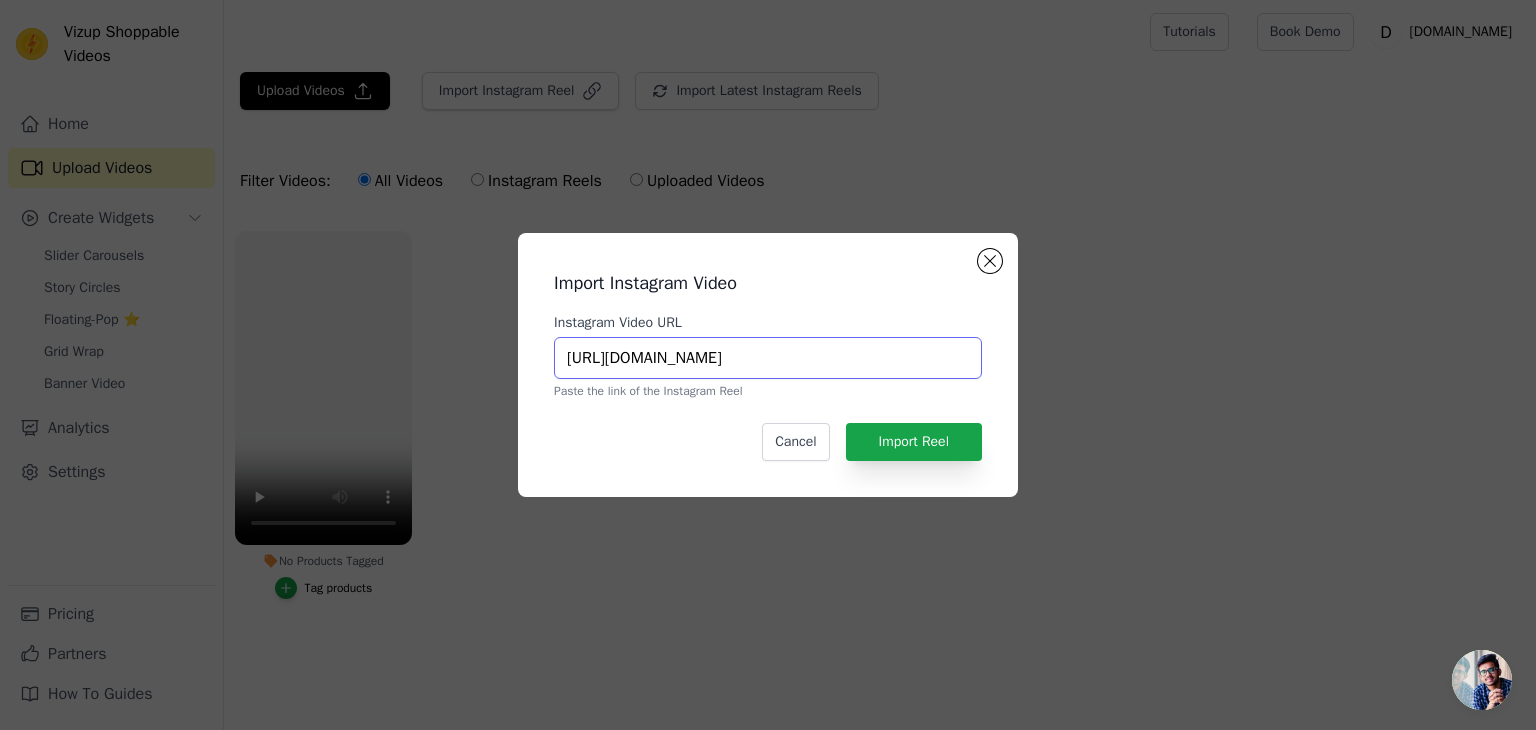 scroll, scrollTop: 0, scrollLeft: 359, axis: horizontal 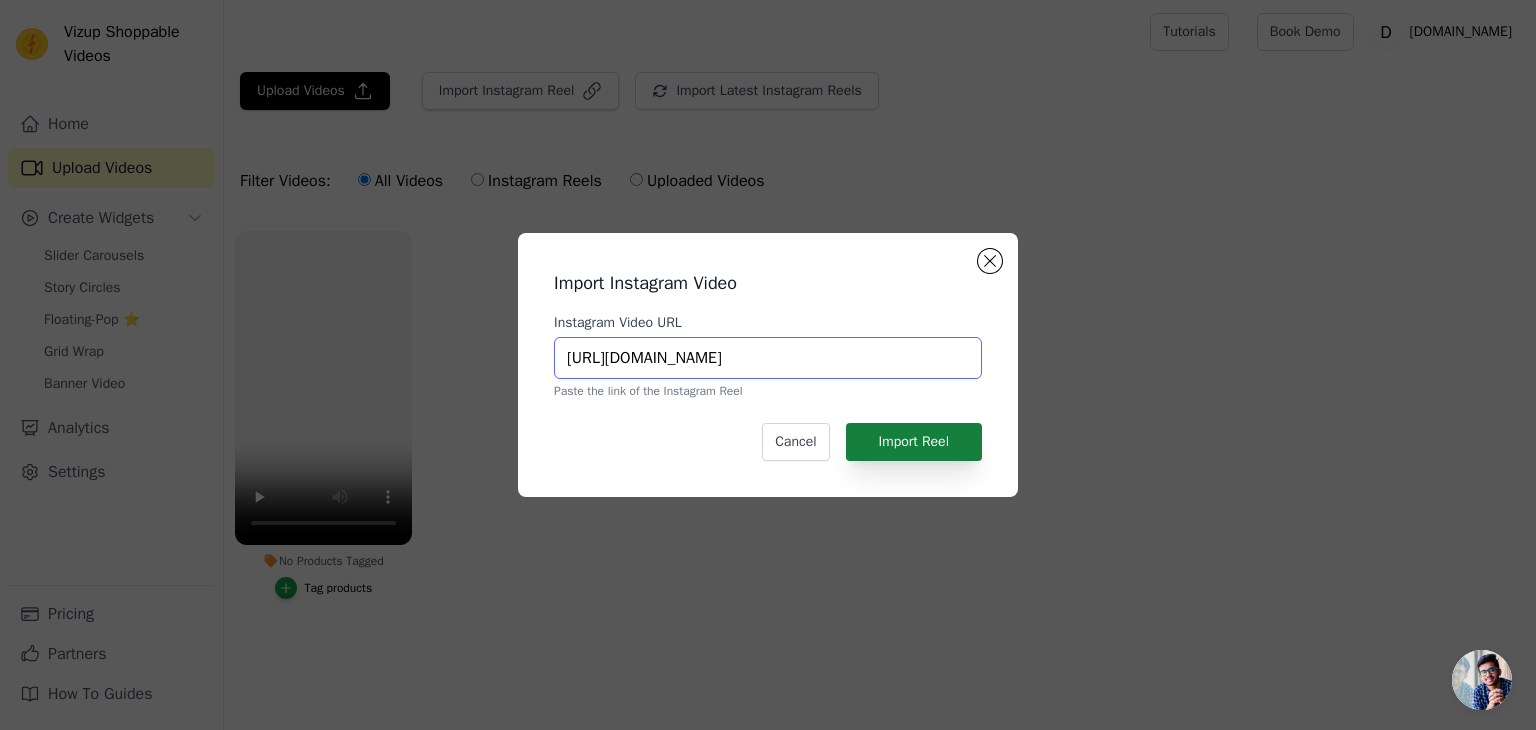 type on "https://www.instagram.com/reel/DLeQz8rSXDx/?utm_source=ig_web_copy_link&igsh=MzRlODBiNWFlZA==" 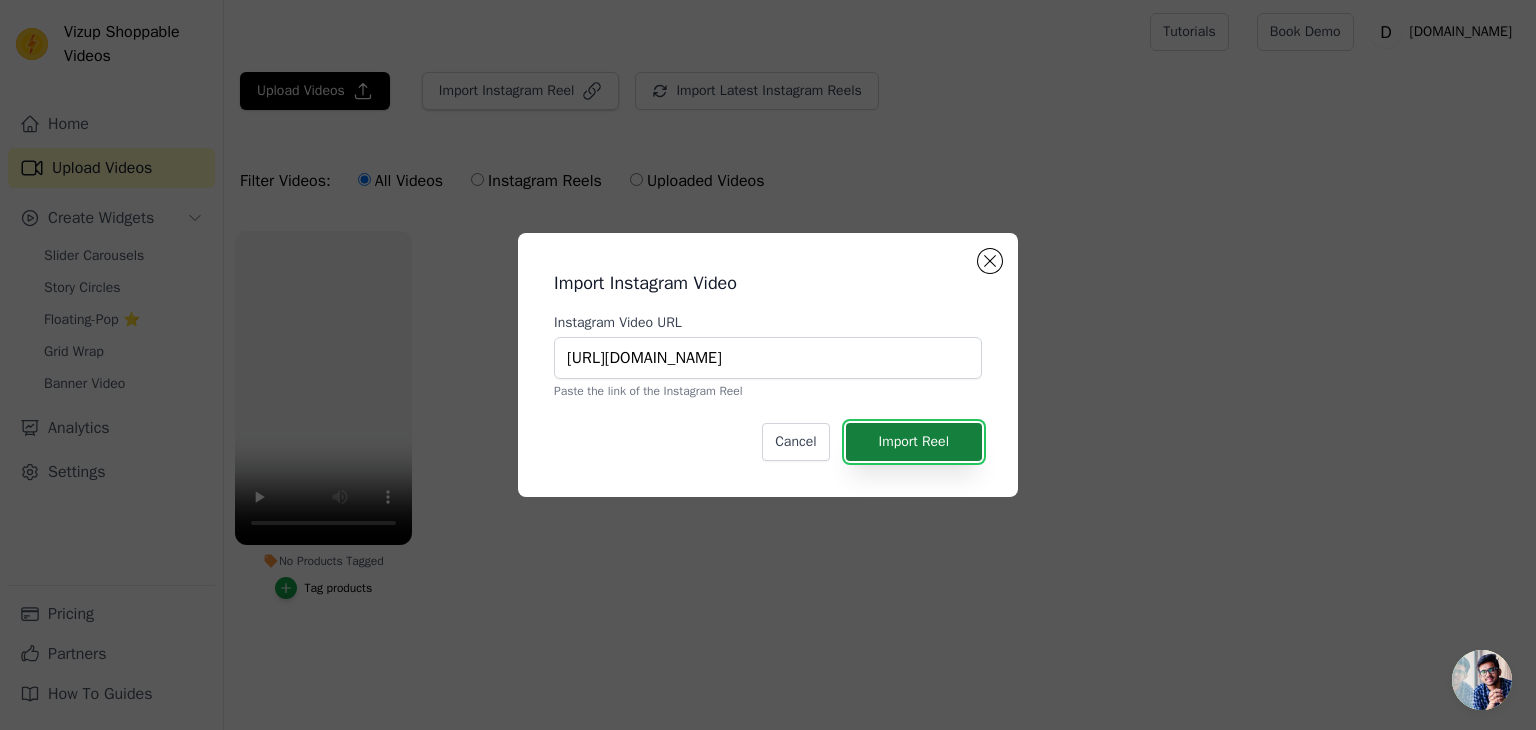 click on "Import Reel" at bounding box center (914, 442) 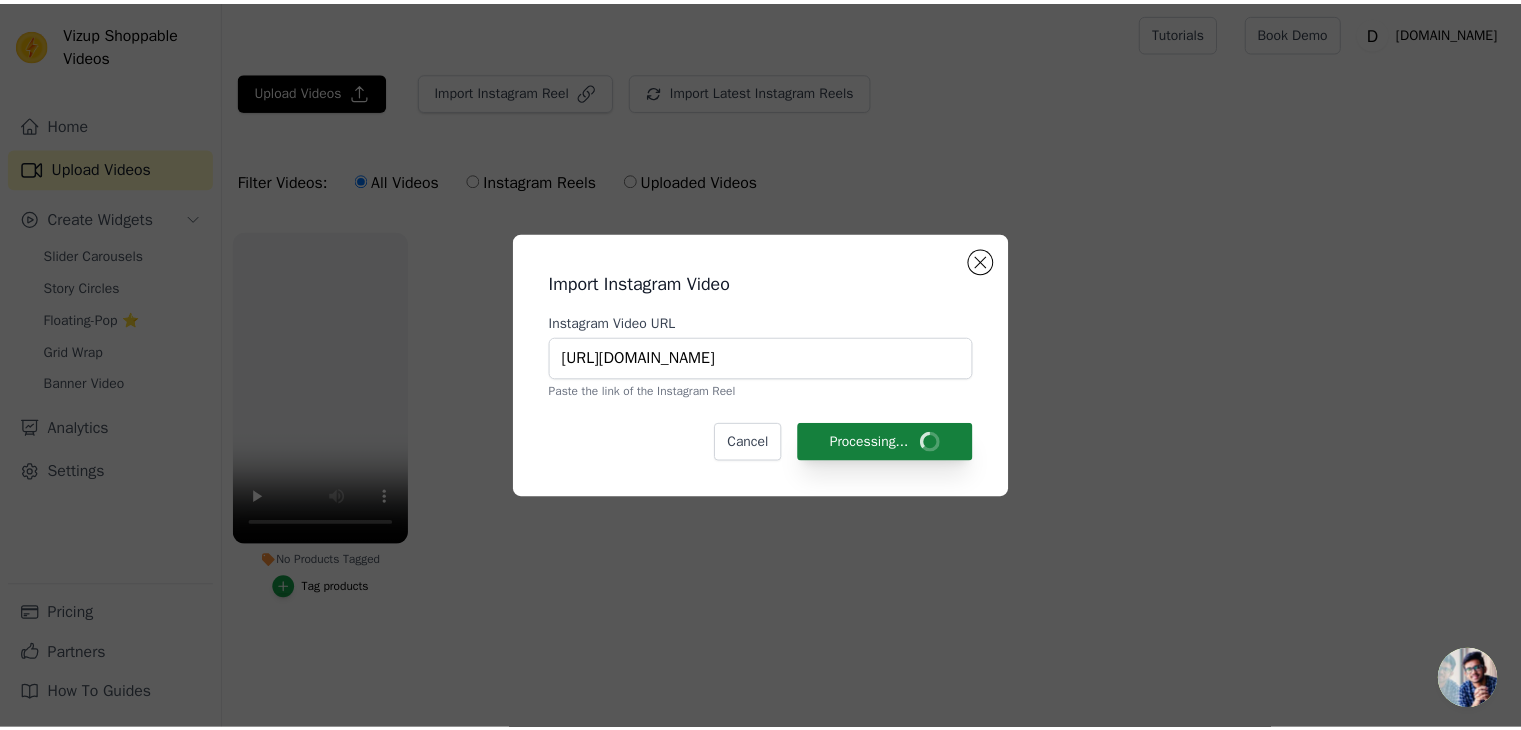 scroll, scrollTop: 0, scrollLeft: 0, axis: both 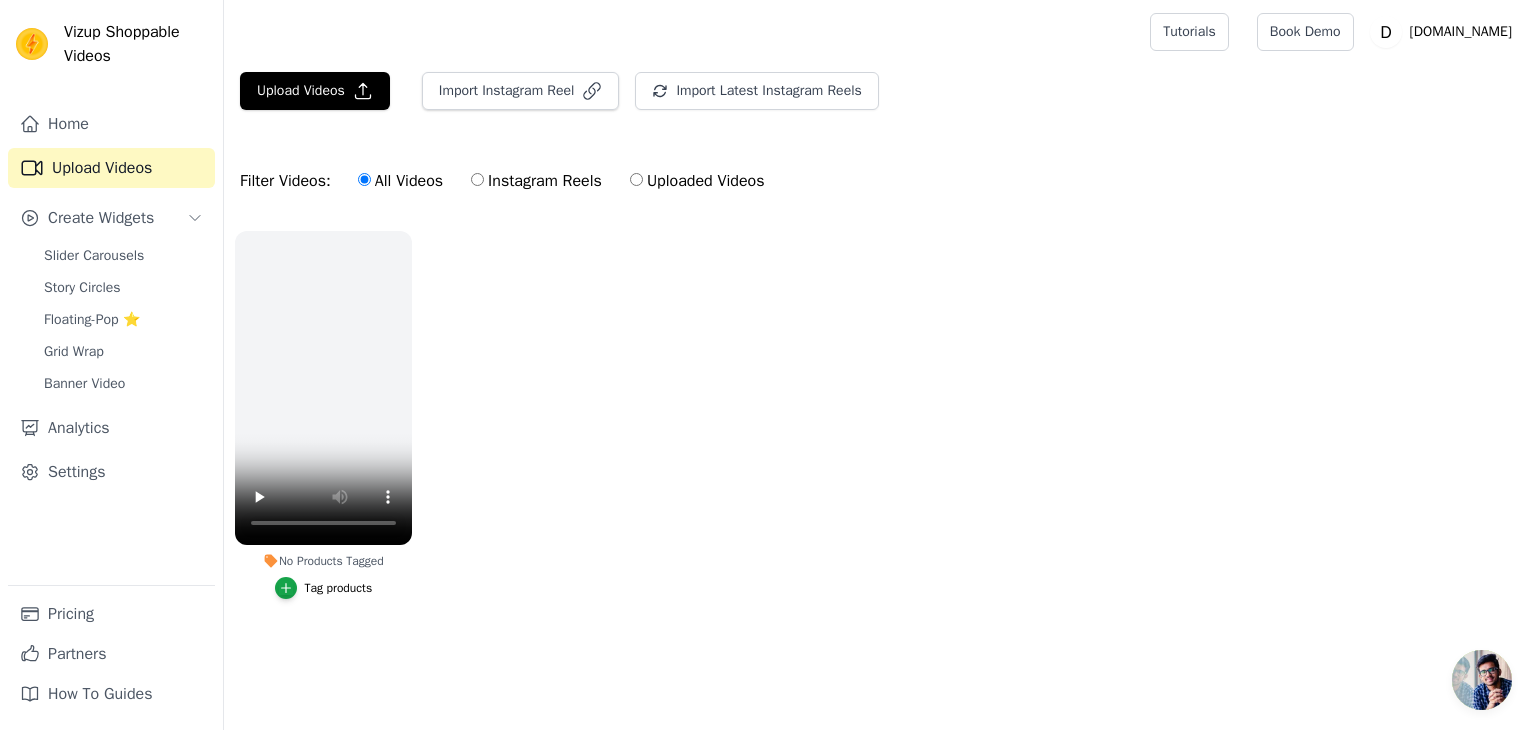 click on "Instagram Reels" at bounding box center (536, 181) 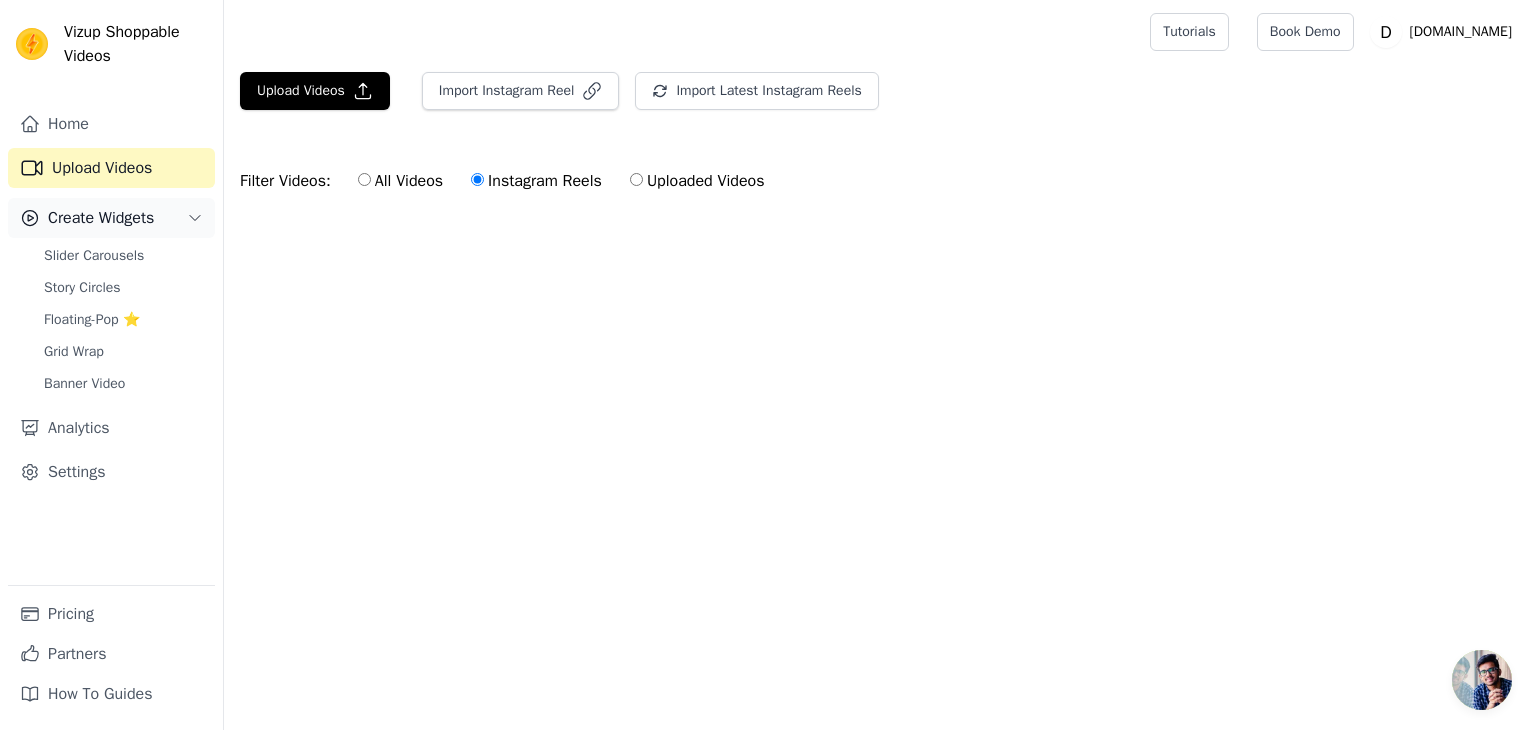 click on "Create Widgets" at bounding box center (111, 218) 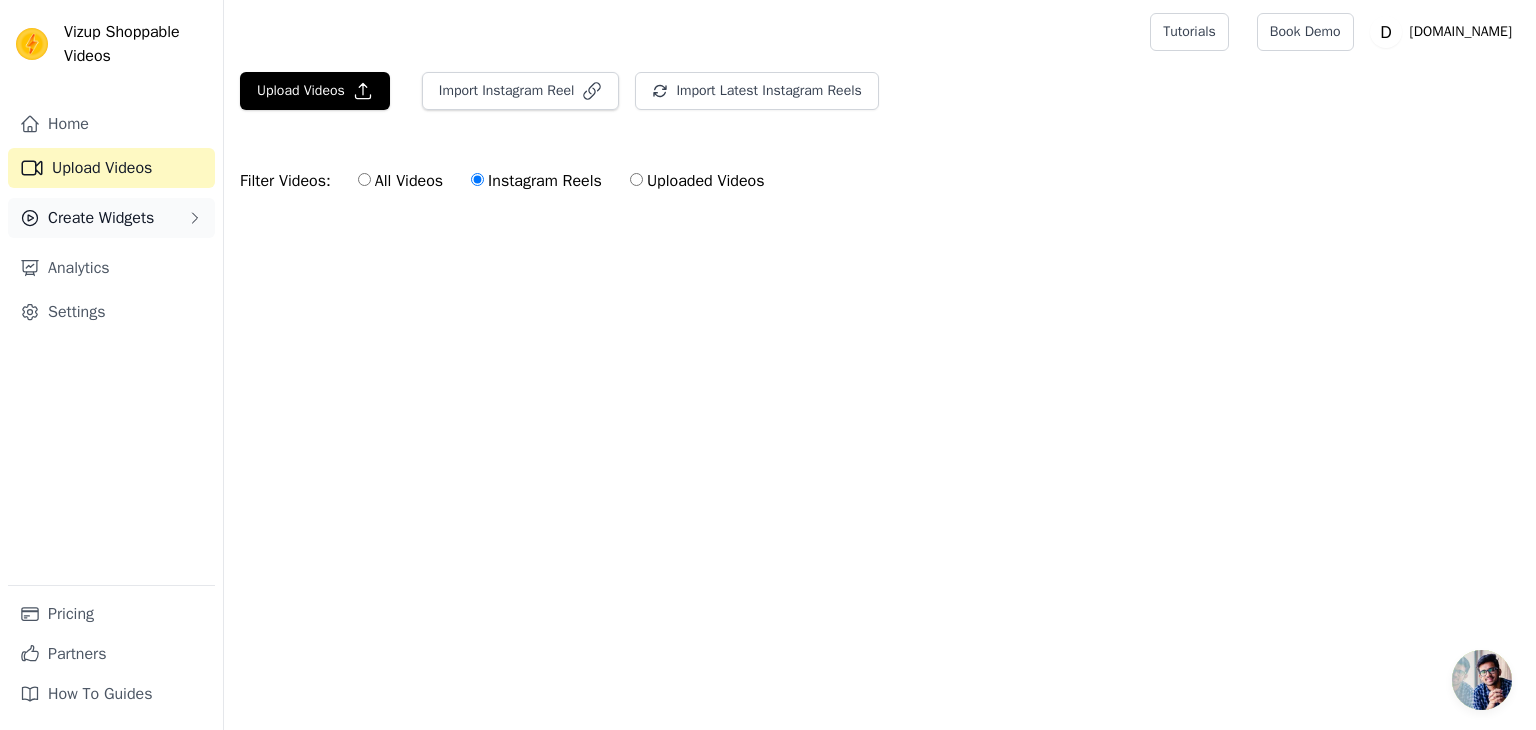 click on "Create Widgets" at bounding box center (111, 218) 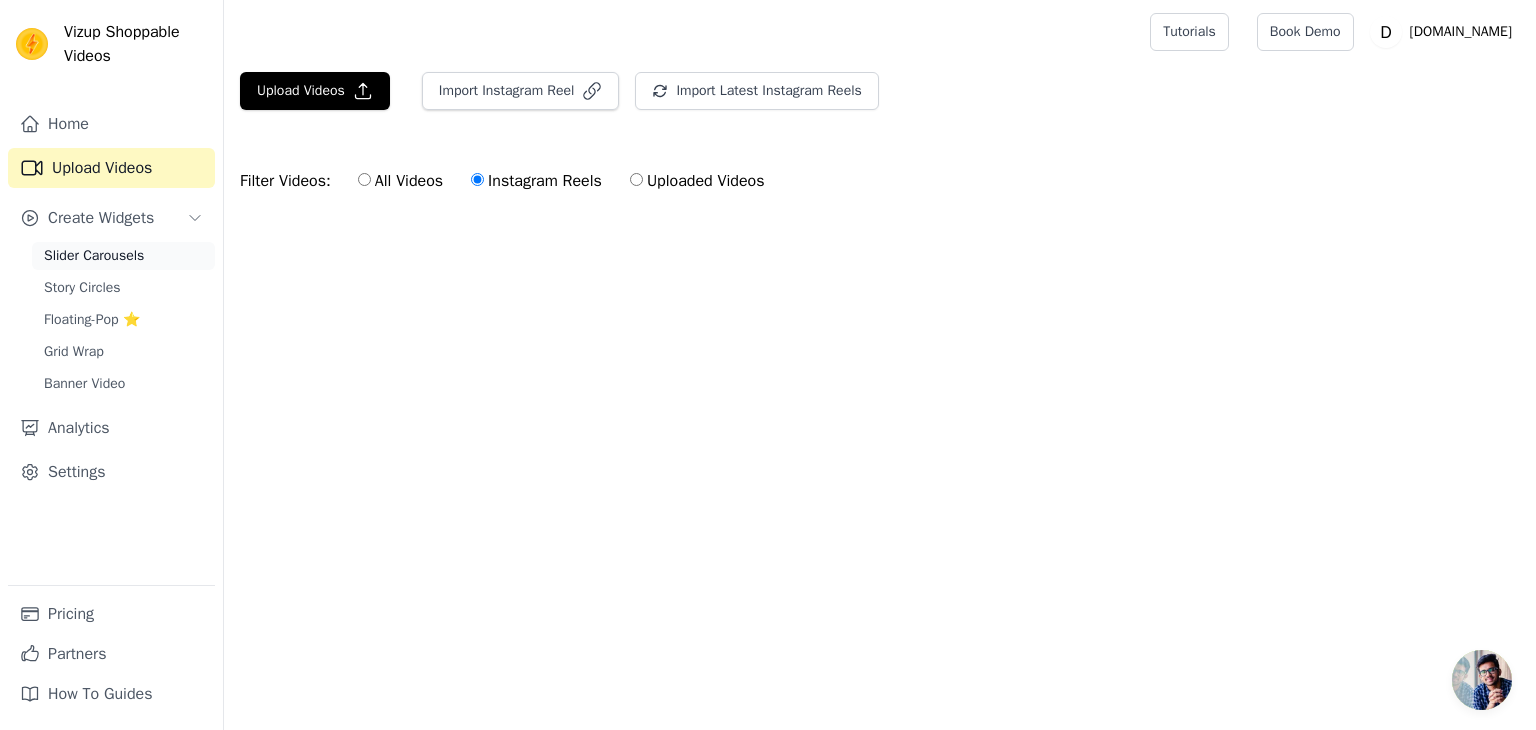 click on "Slider Carousels" at bounding box center [123, 256] 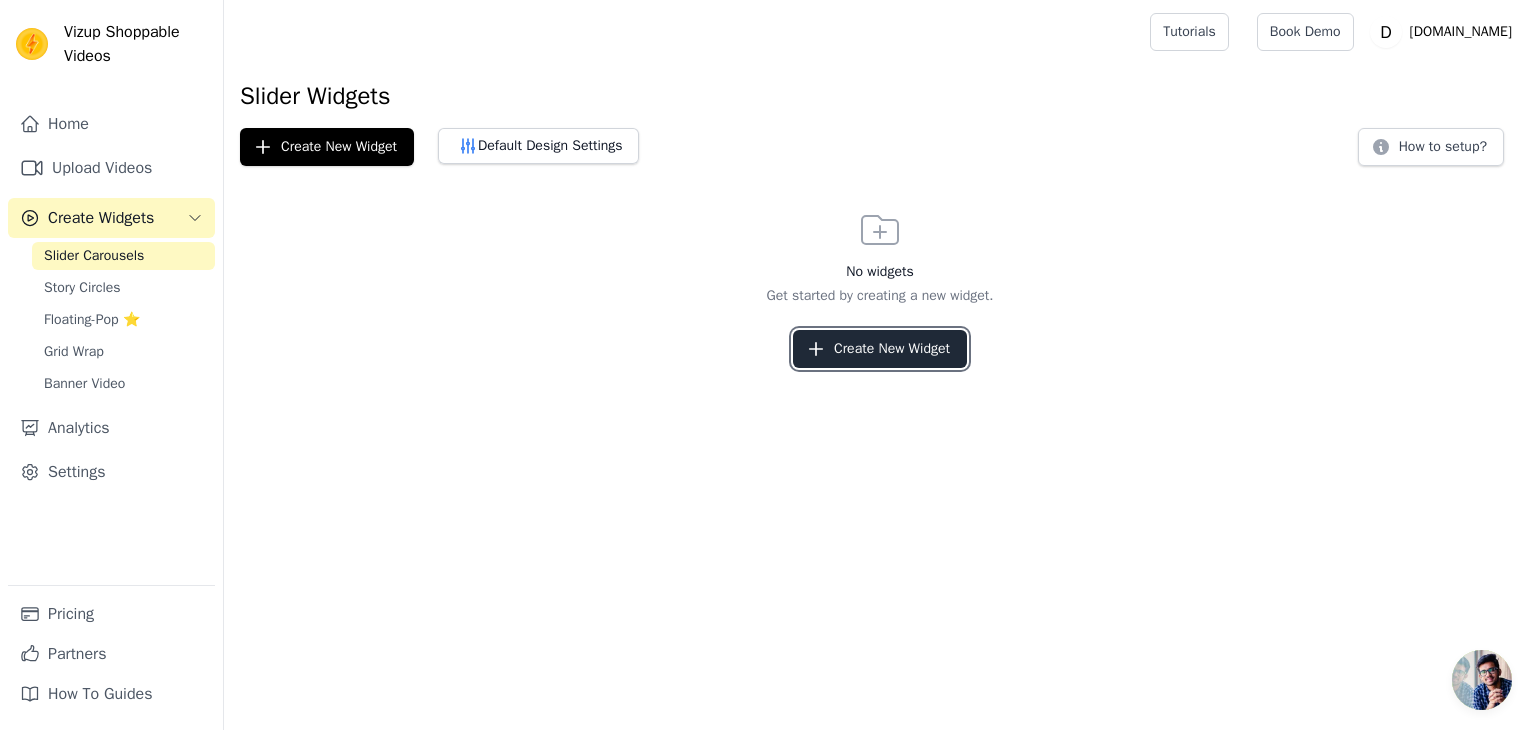 click on "Create New Widget" at bounding box center [880, 349] 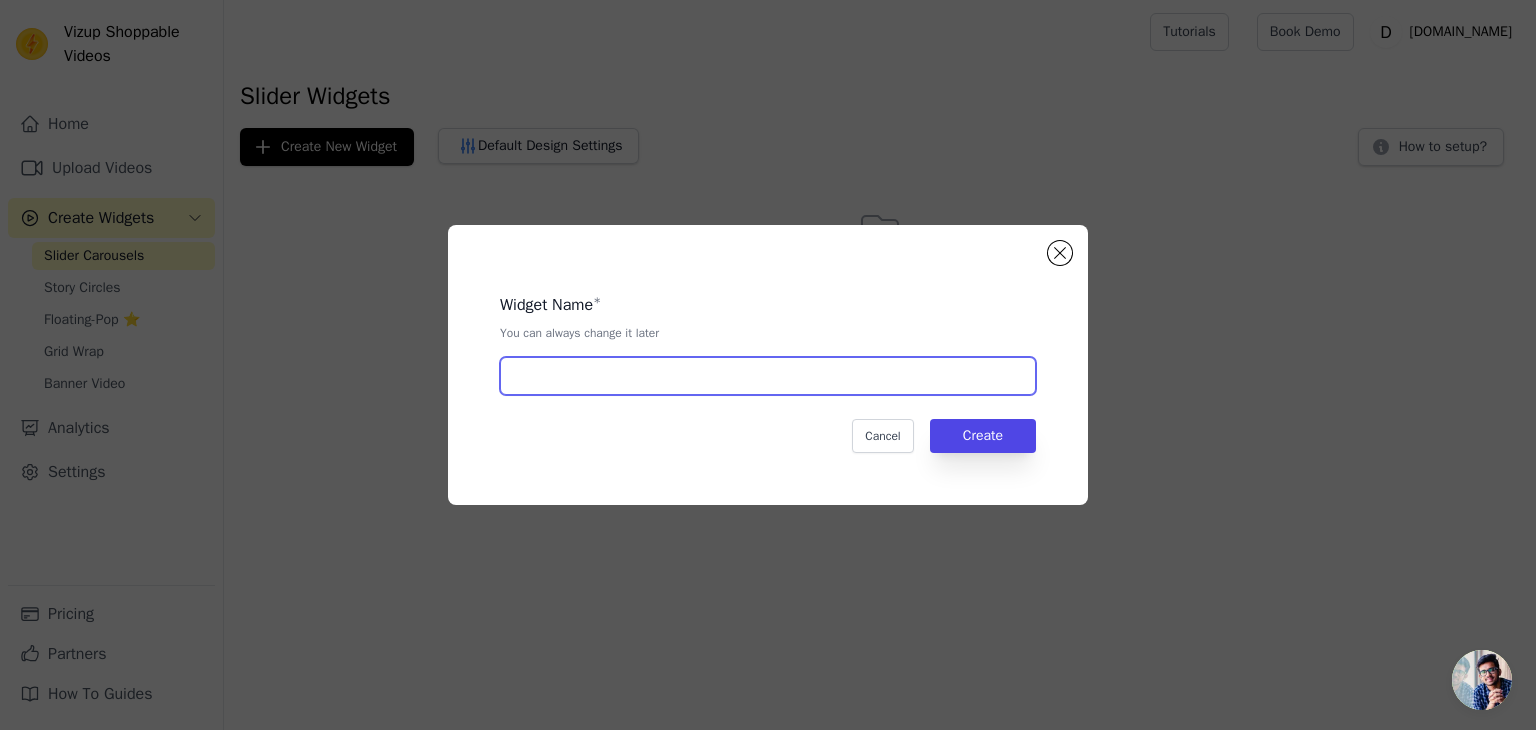 click at bounding box center [768, 376] 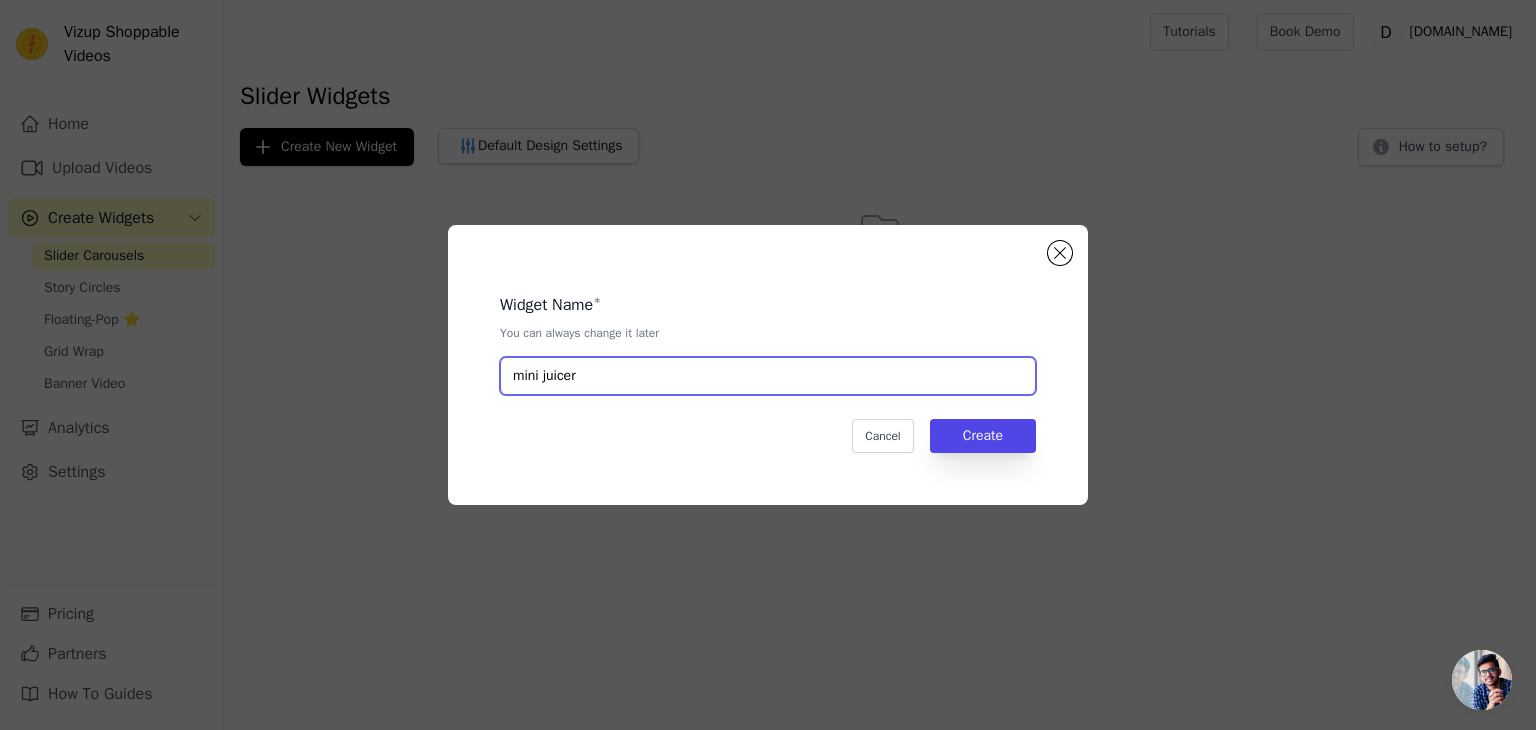 type on "mini juicer" 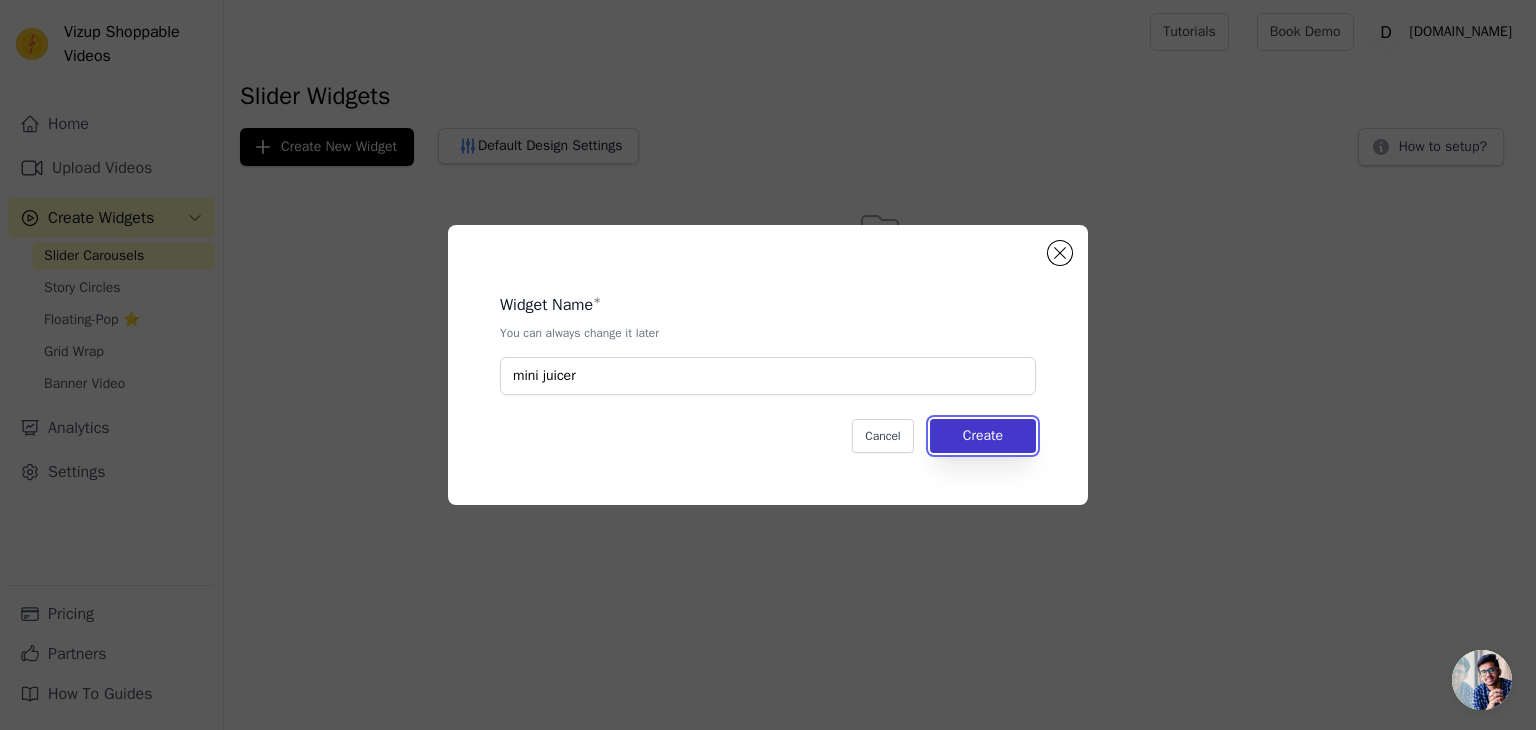 click on "Create" at bounding box center (983, 436) 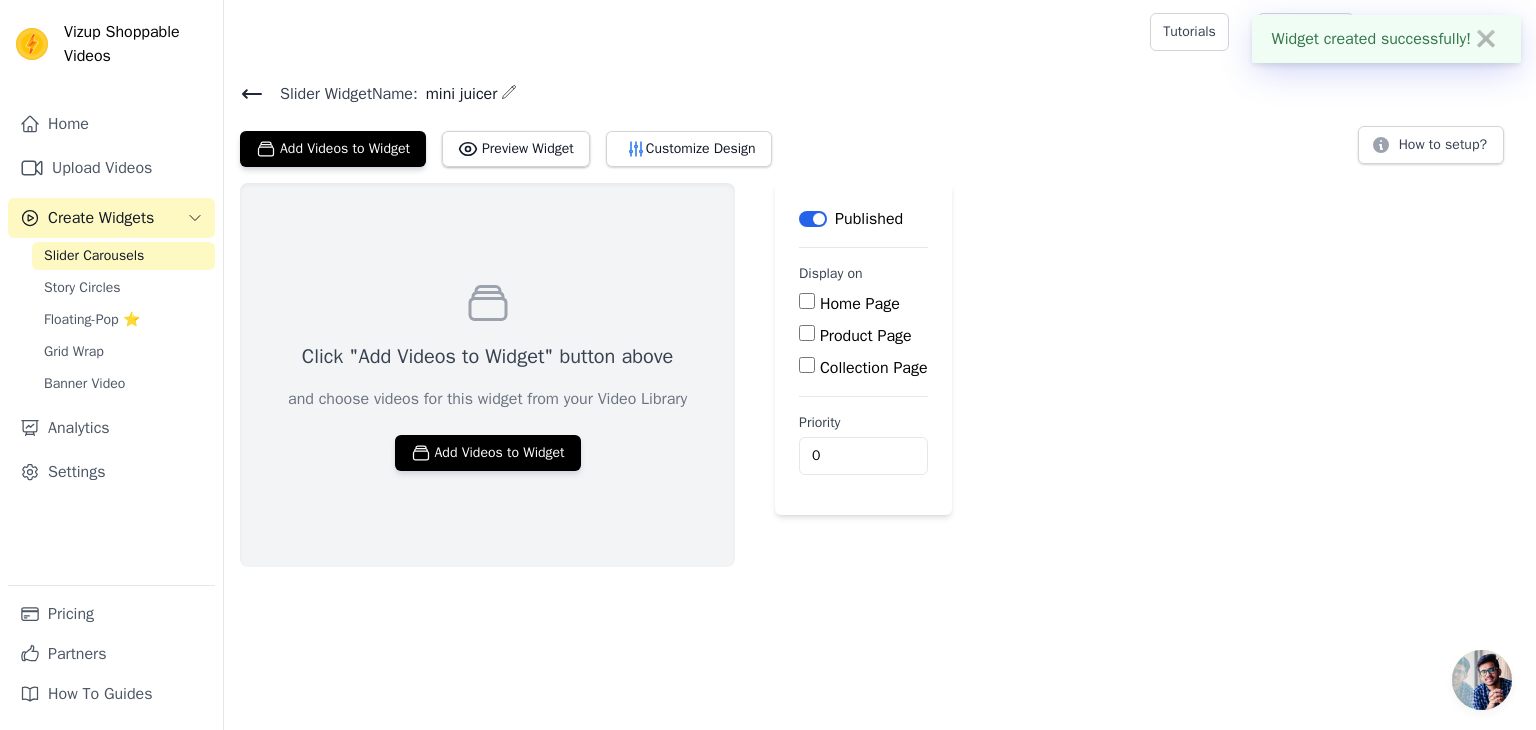 click on "Home Page     Product Page       Collection Page" at bounding box center [863, 336] 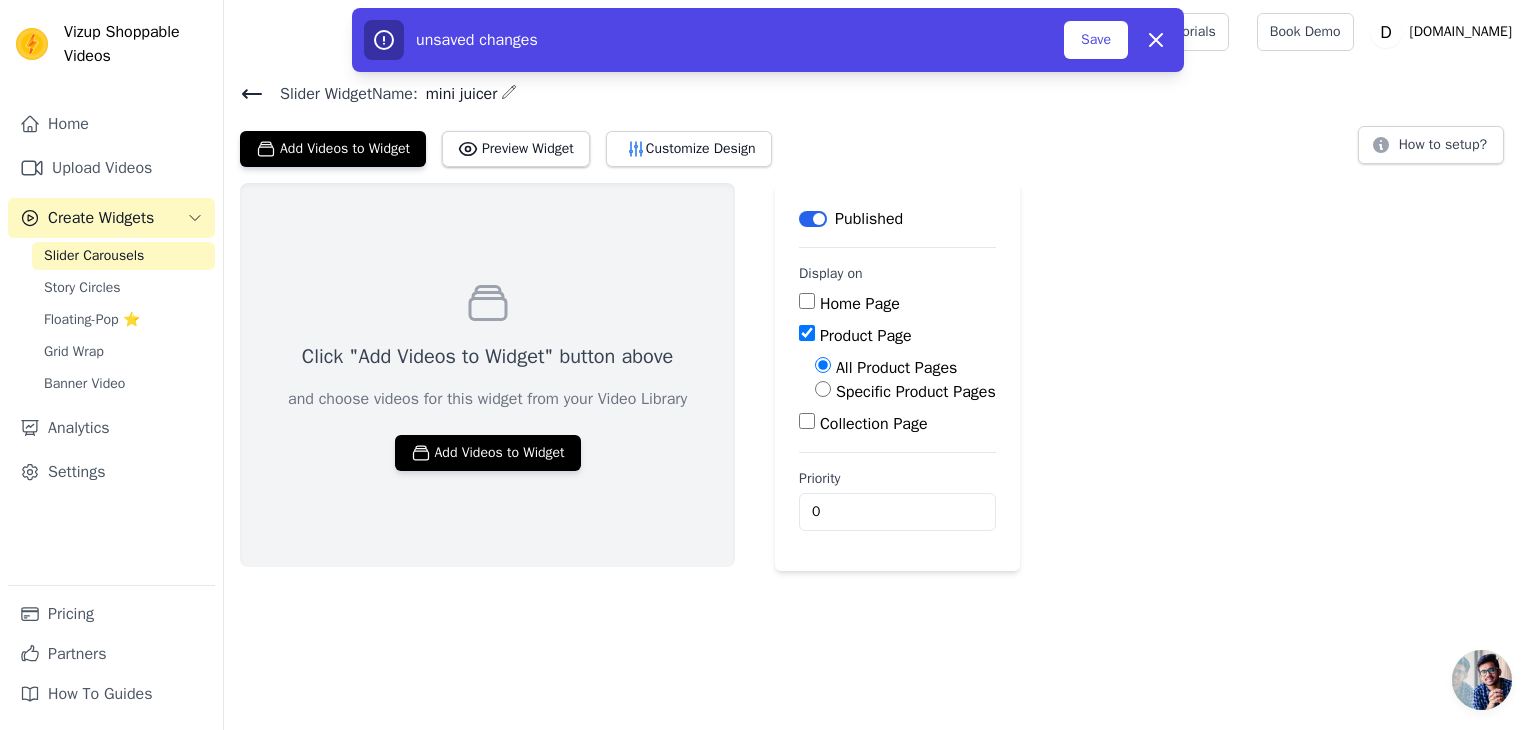 click on "Specific Product Pages" at bounding box center (823, 389) 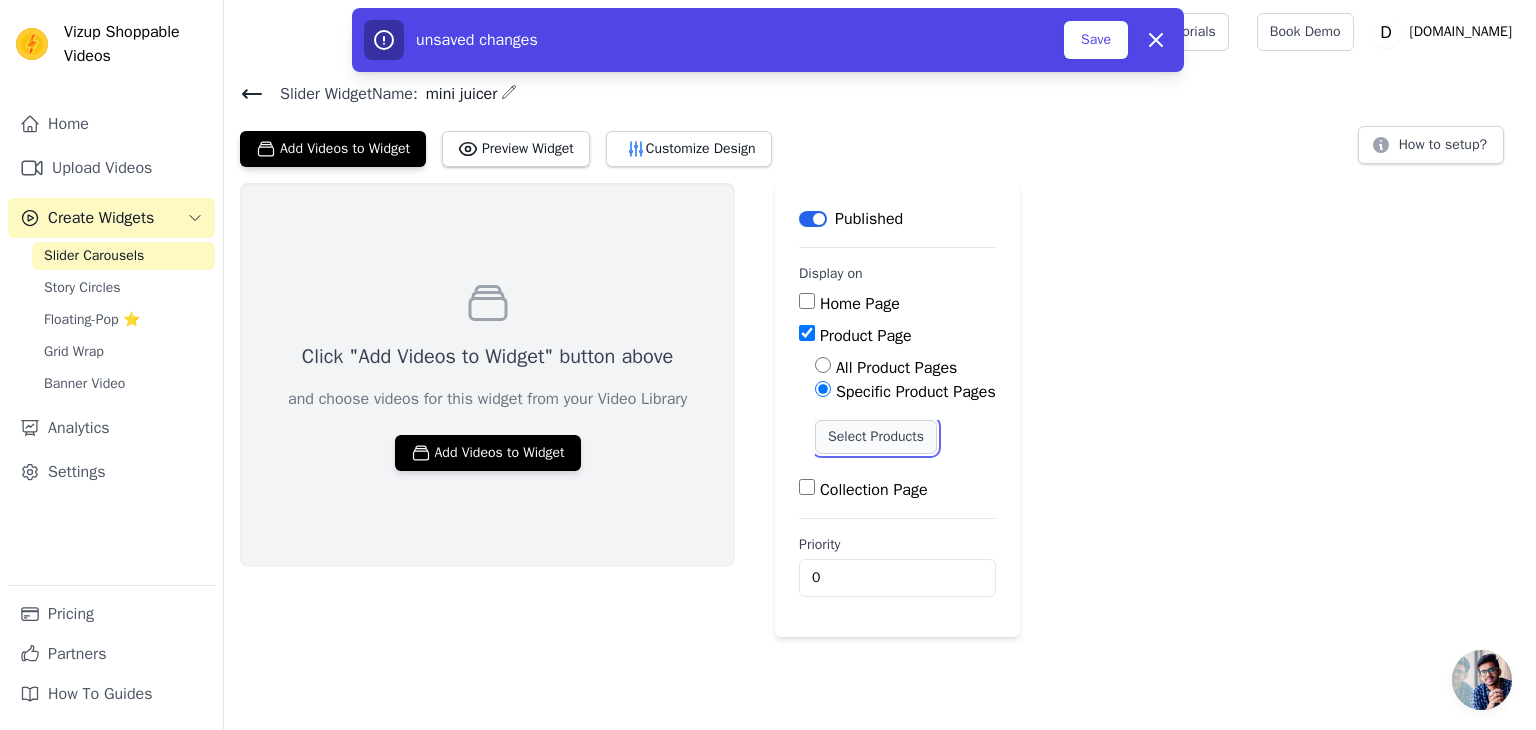 click on "Select Products" at bounding box center (876, 437) 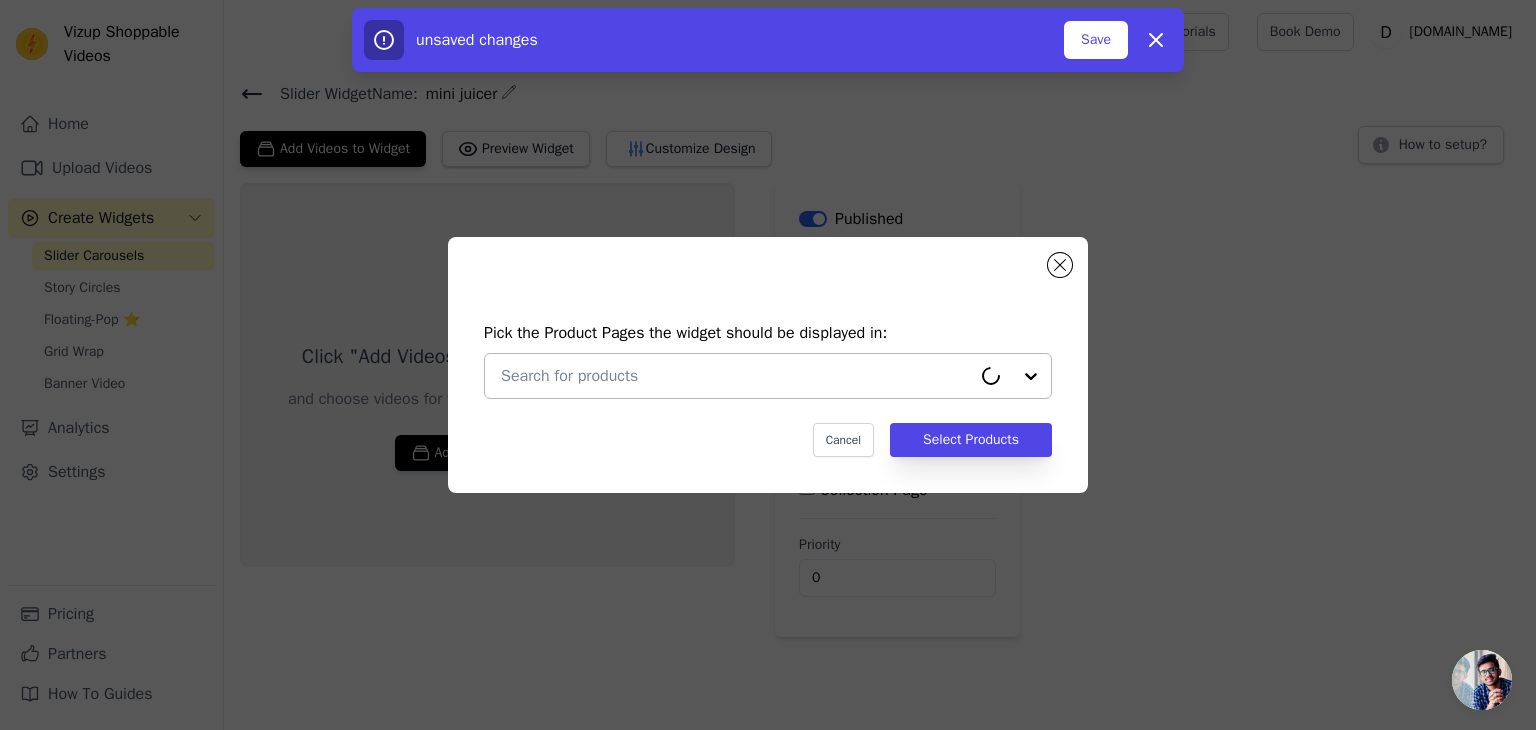 click at bounding box center [736, 376] 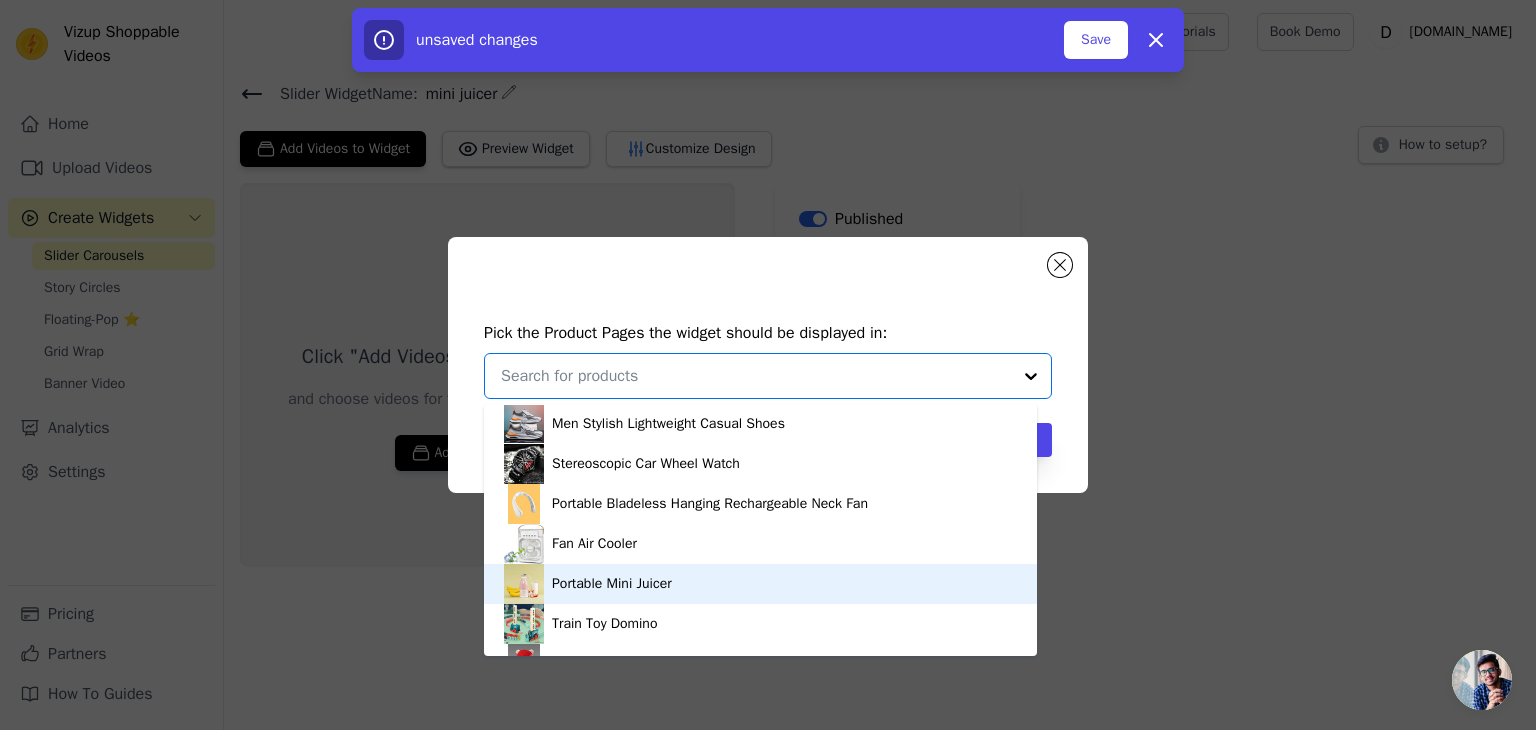 click on "Portable Mini Juicer" at bounding box center (612, 584) 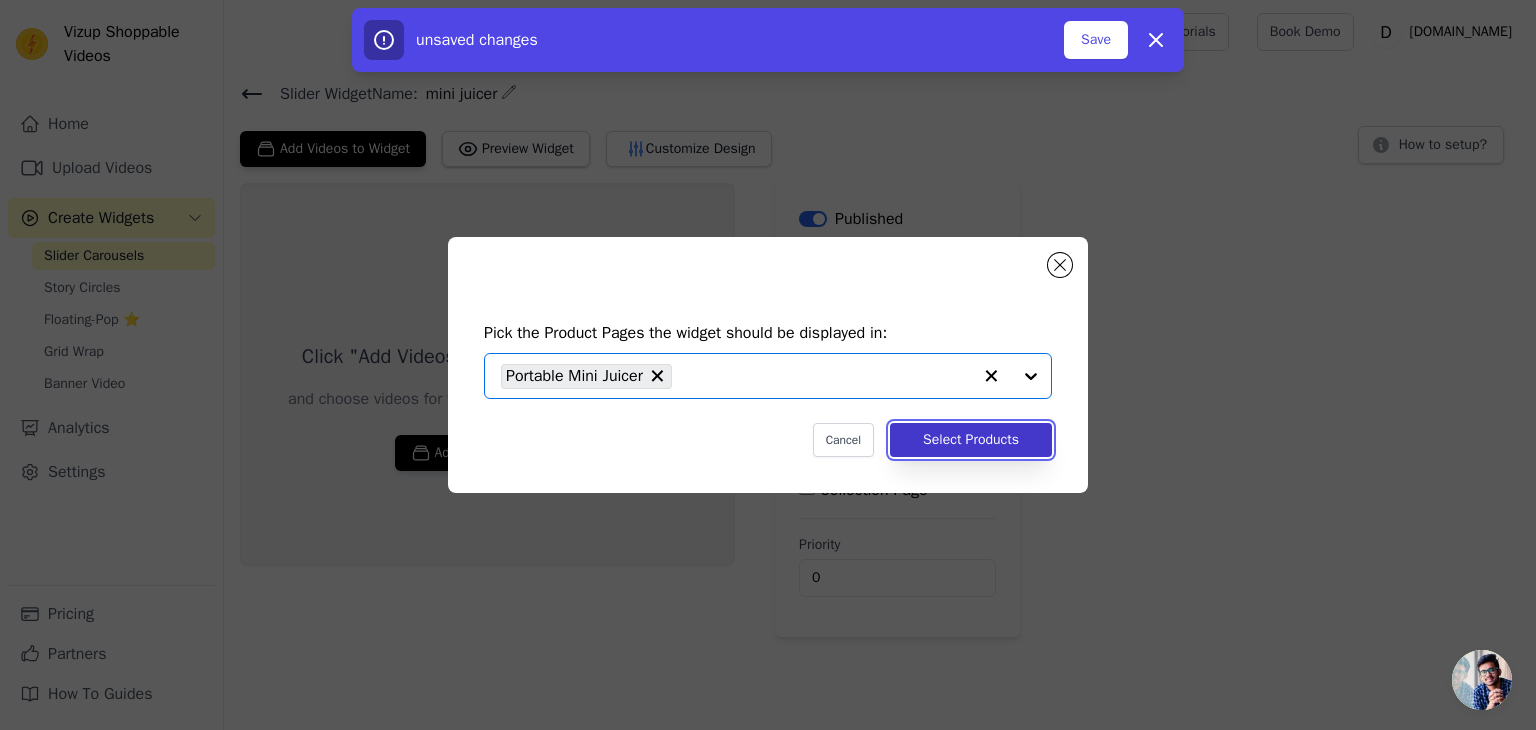 click on "Select Products" at bounding box center (971, 440) 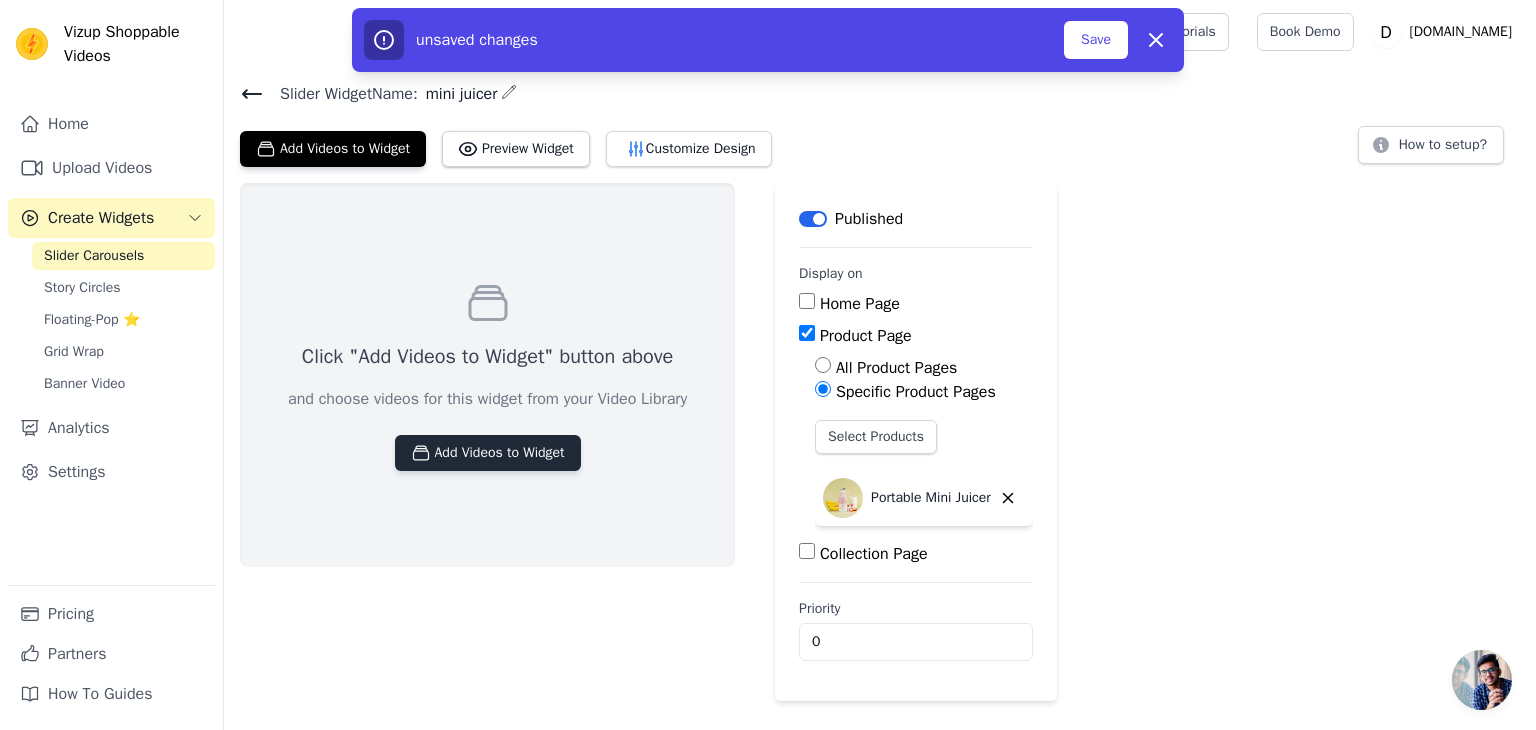 click on "Add Videos to Widget" at bounding box center [488, 453] 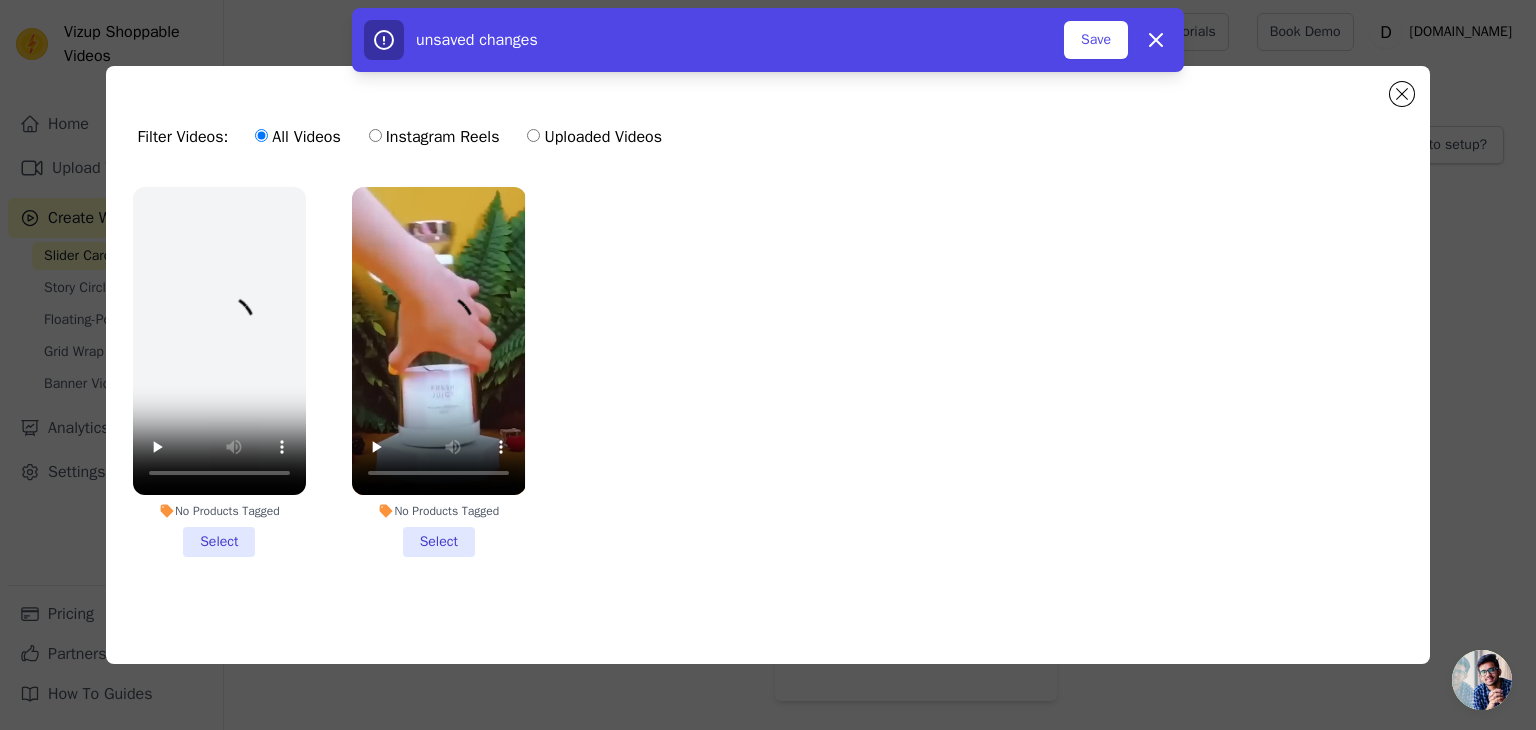 click on "No Products Tagged     Select" at bounding box center (438, 372) 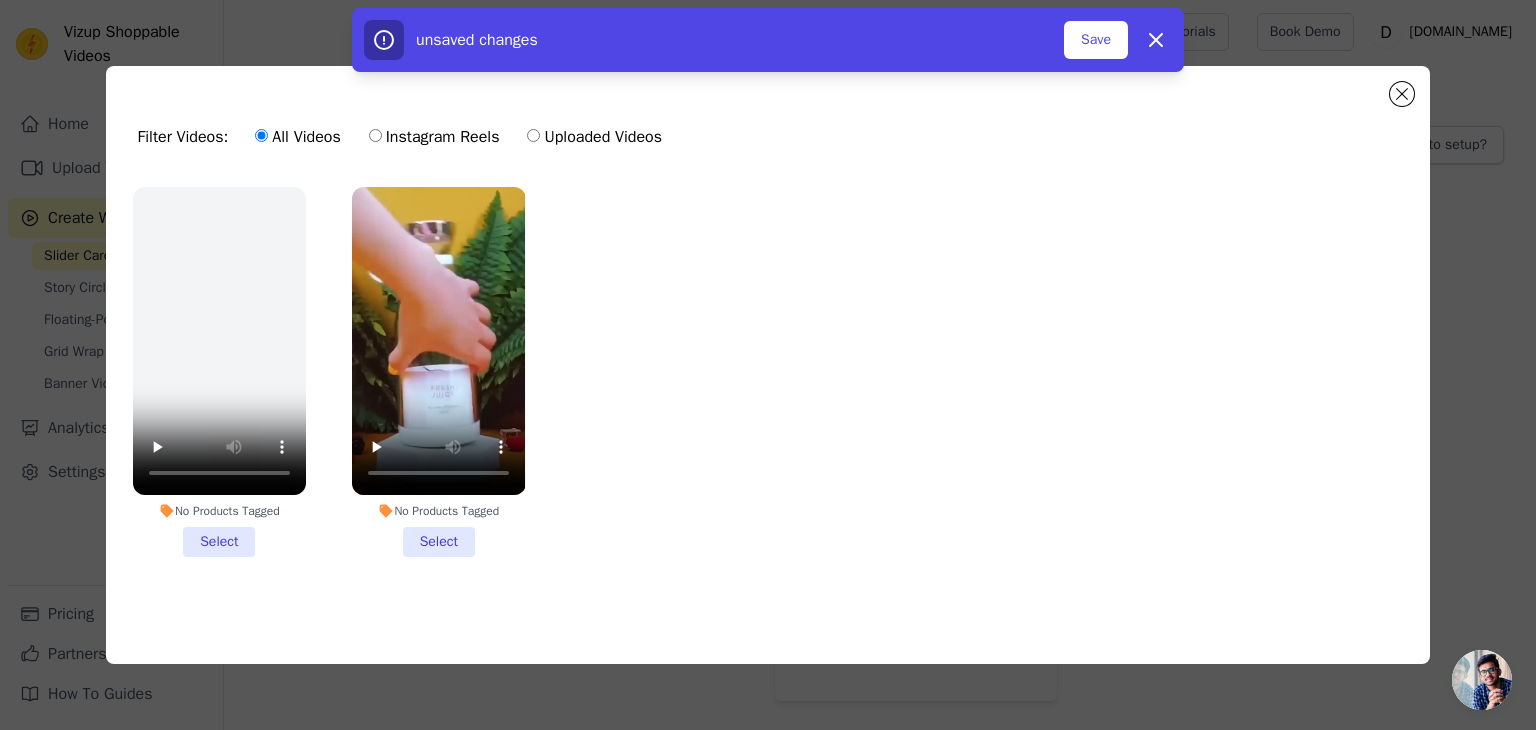 click on "No Products Tagged     Select" at bounding box center [0, 0] 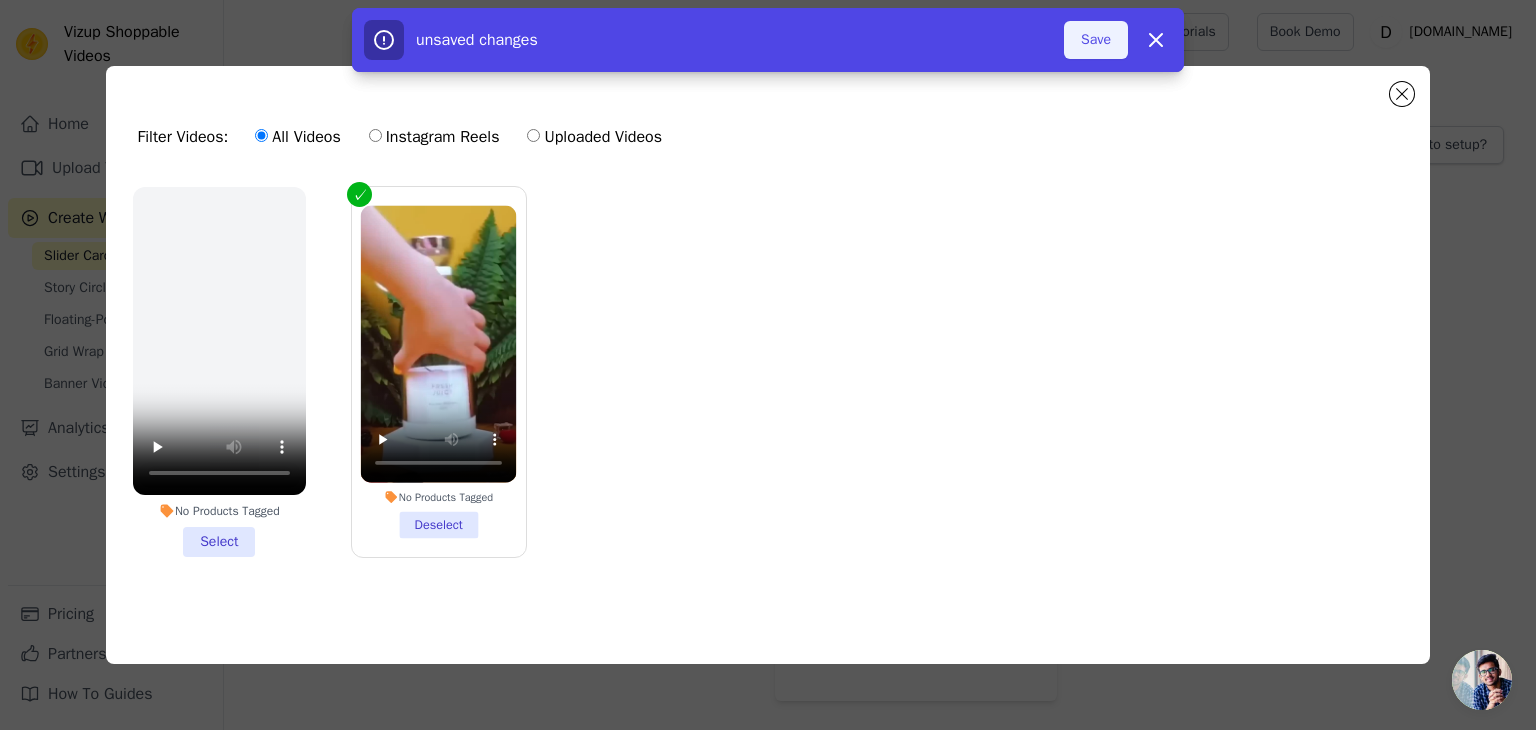 click on "Save" at bounding box center (1096, 40) 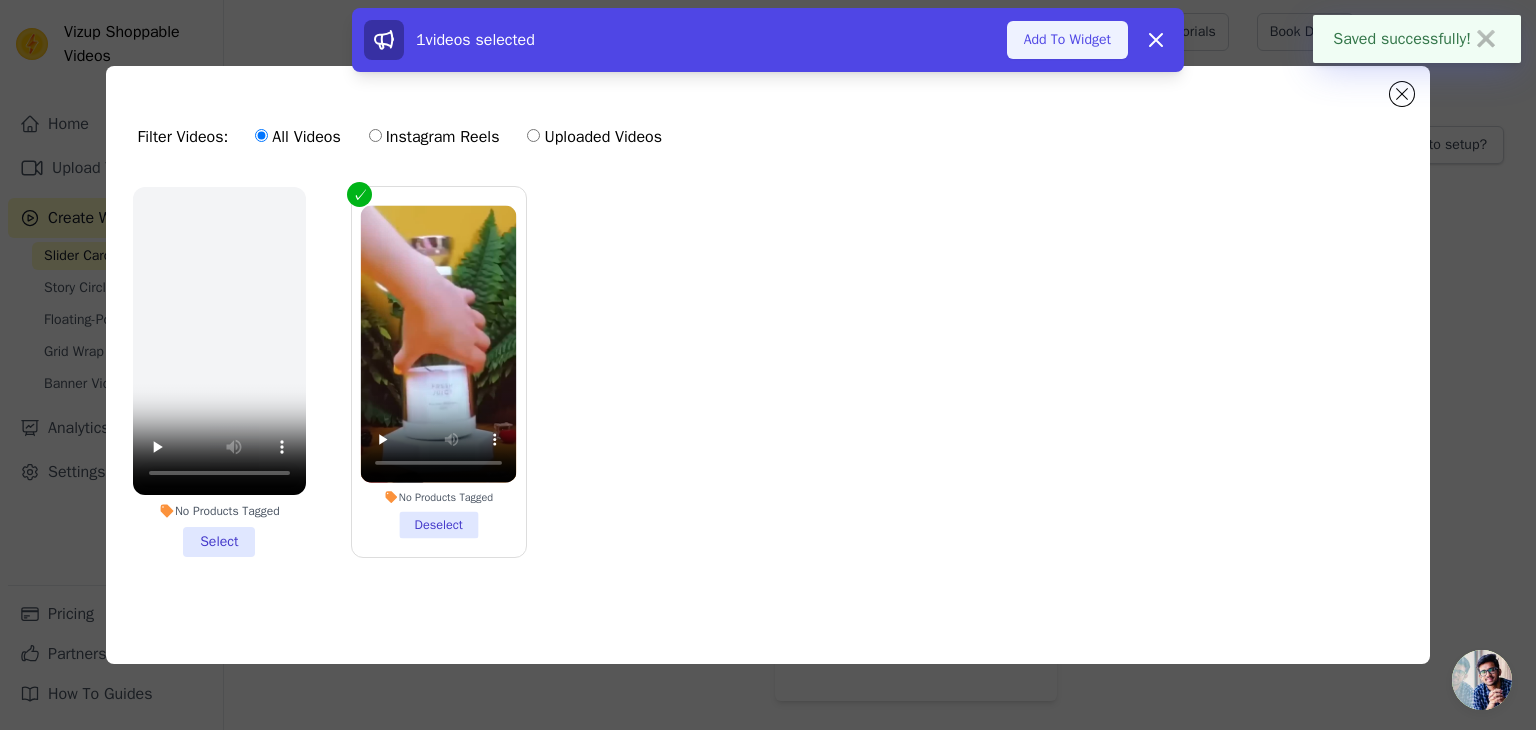 click on "Add To Widget" at bounding box center [1067, 40] 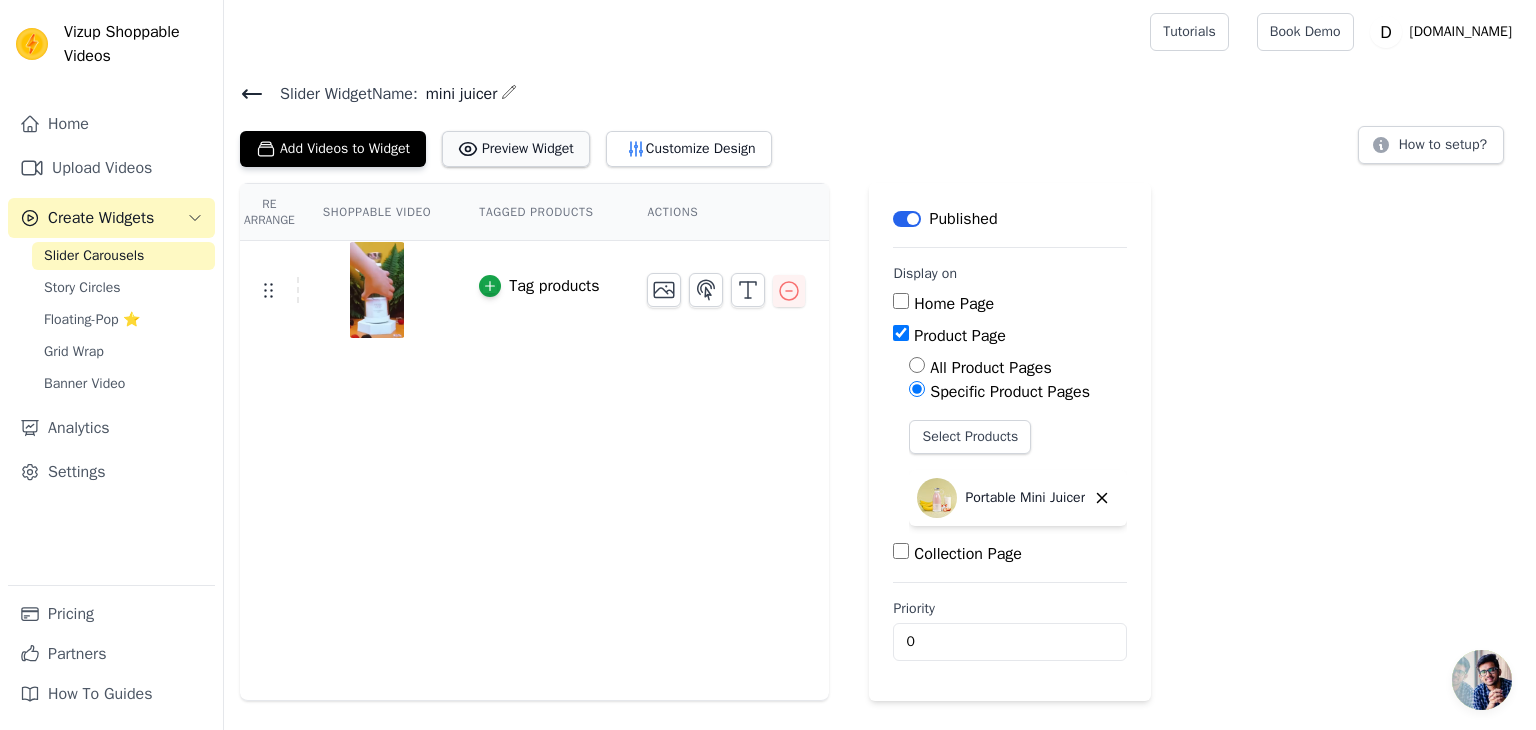 click on "Preview Widget" at bounding box center [516, 149] 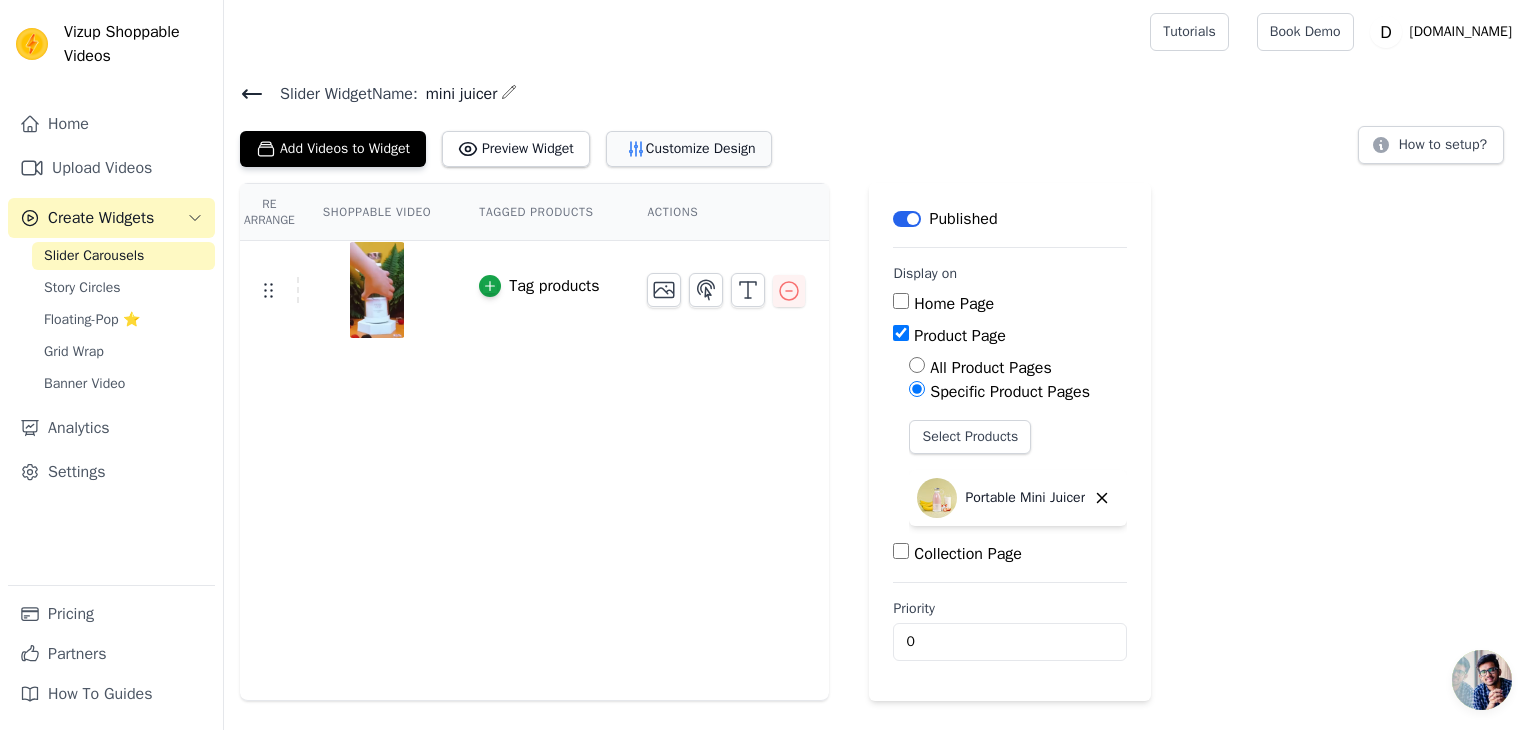 click on "Customize Design" at bounding box center (689, 149) 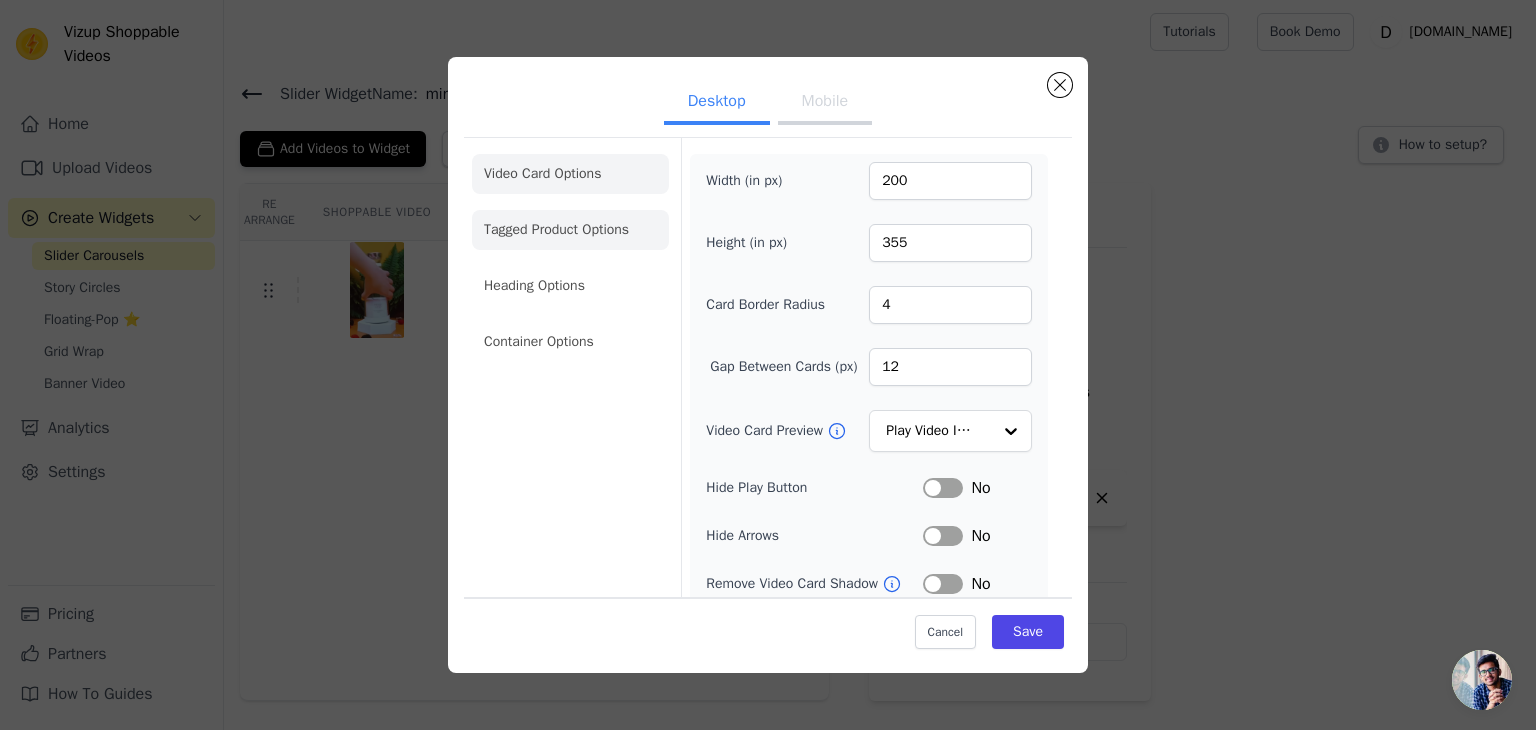click on "Tagged Product Options" 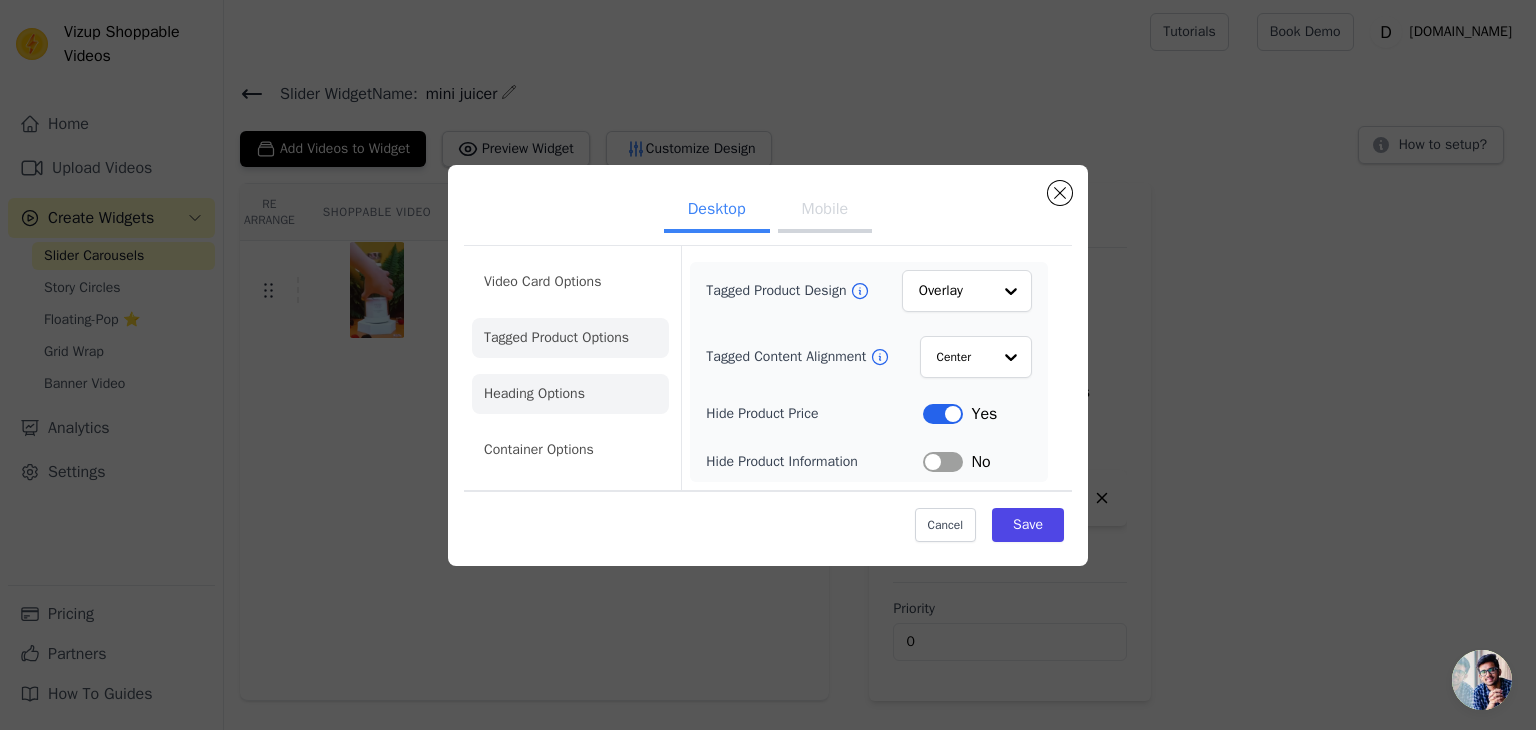 click on "Heading Options" 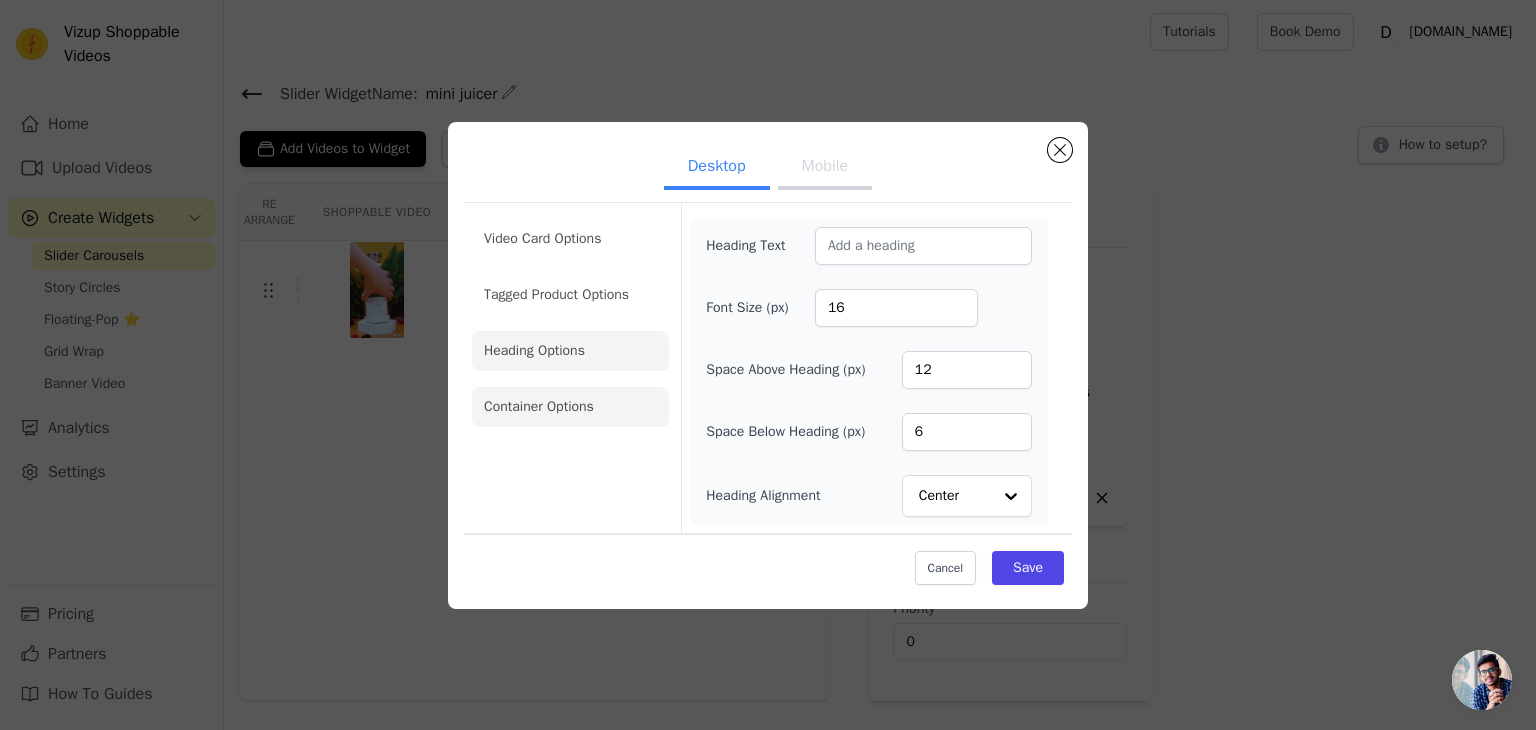 click on "Container Options" 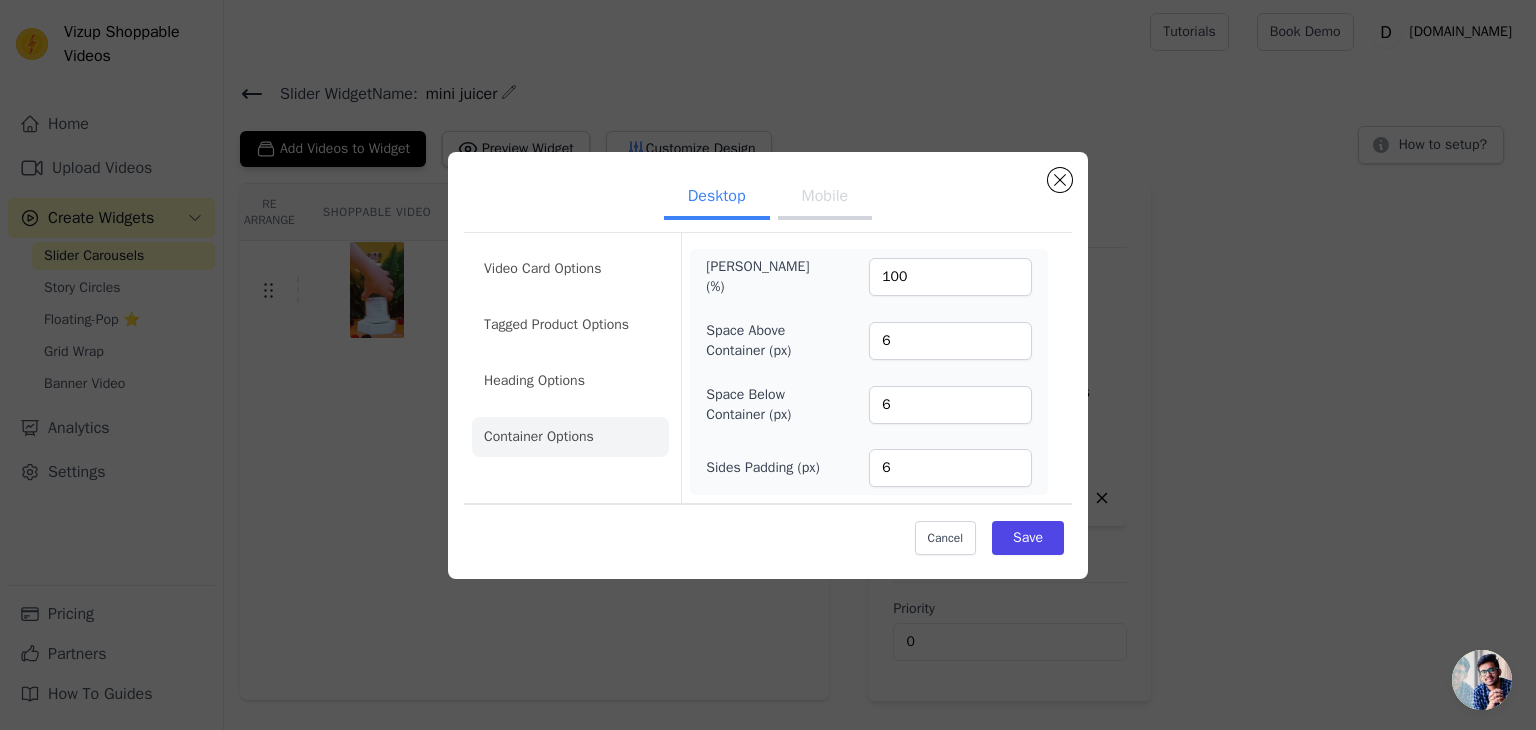 click on "Mobile" at bounding box center (825, 198) 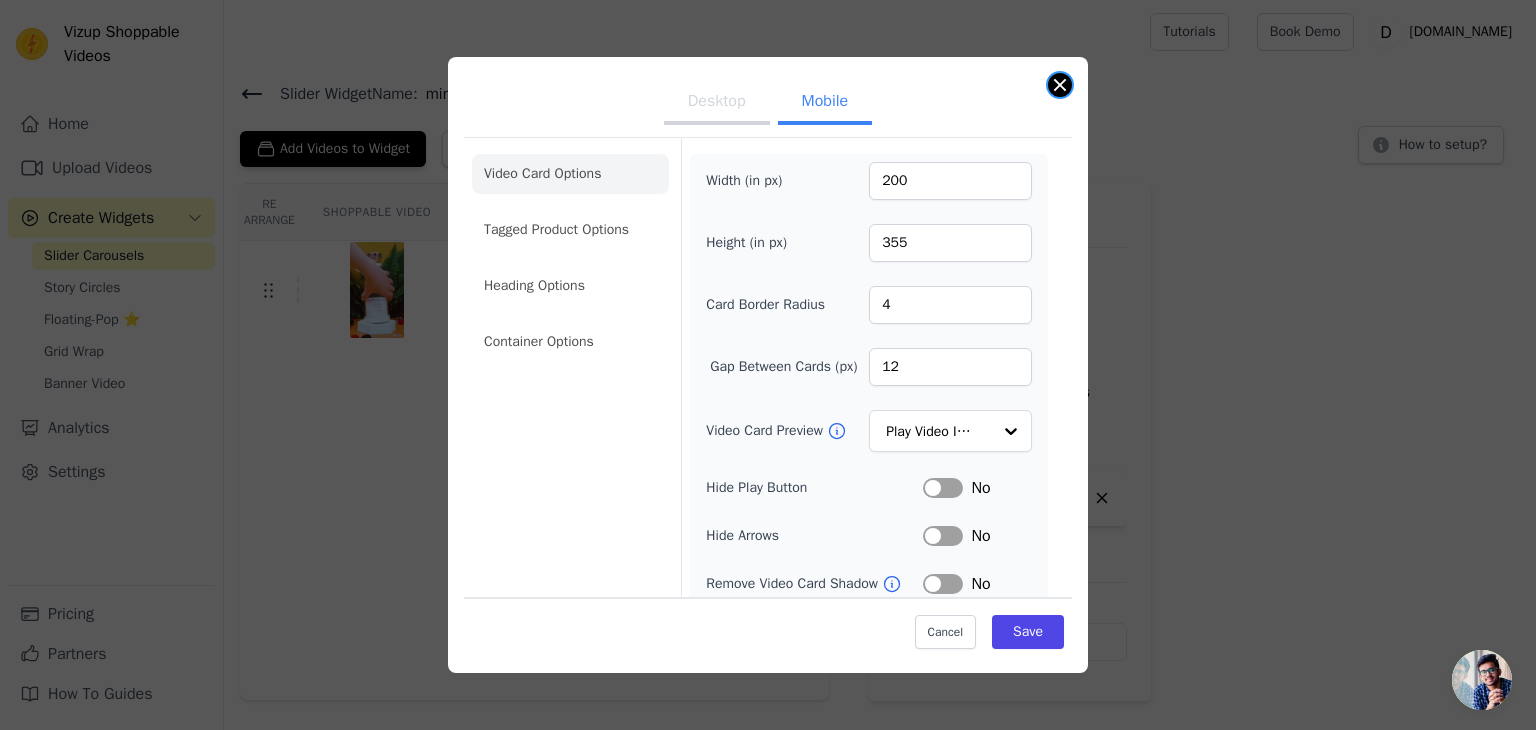 click at bounding box center (1060, 85) 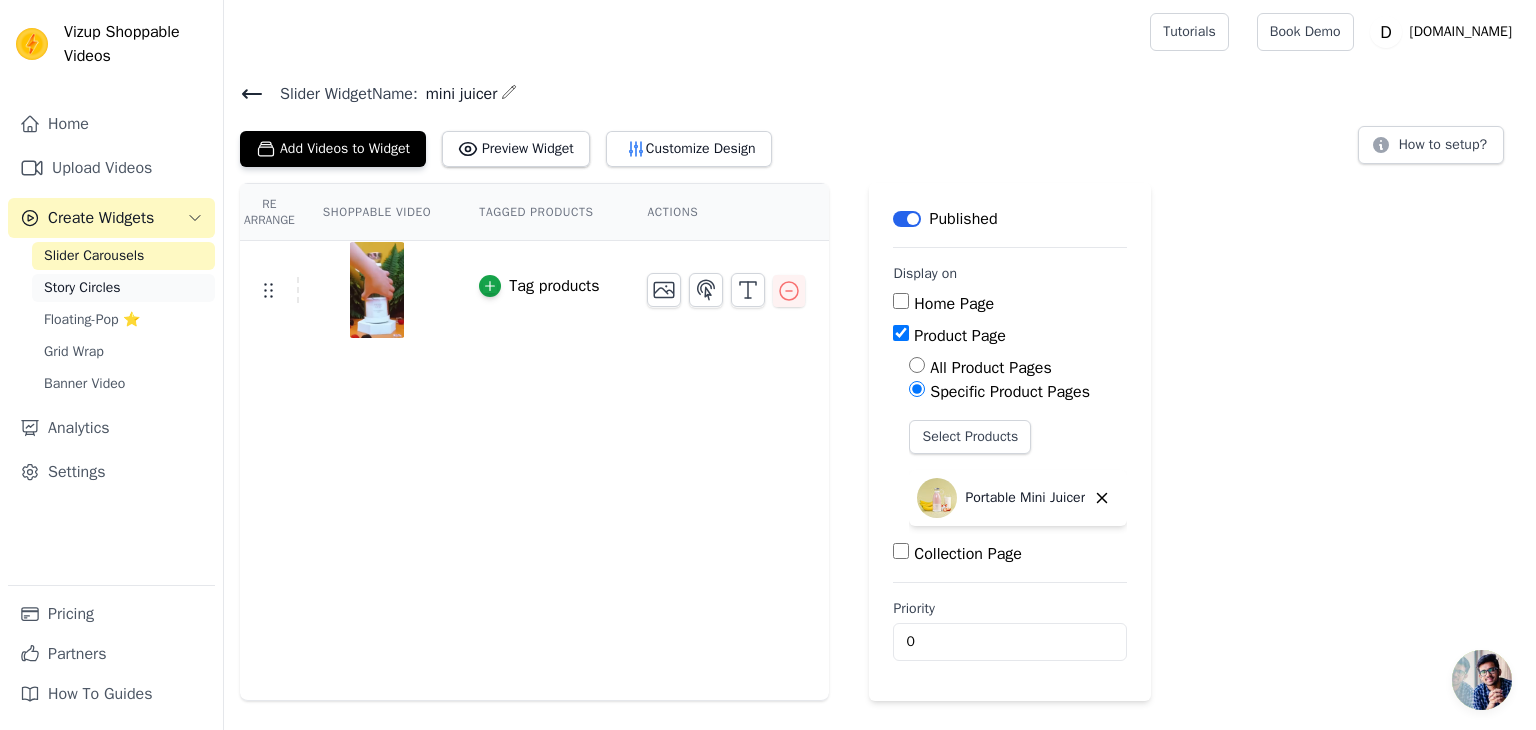 click on "Story Circles" at bounding box center (123, 288) 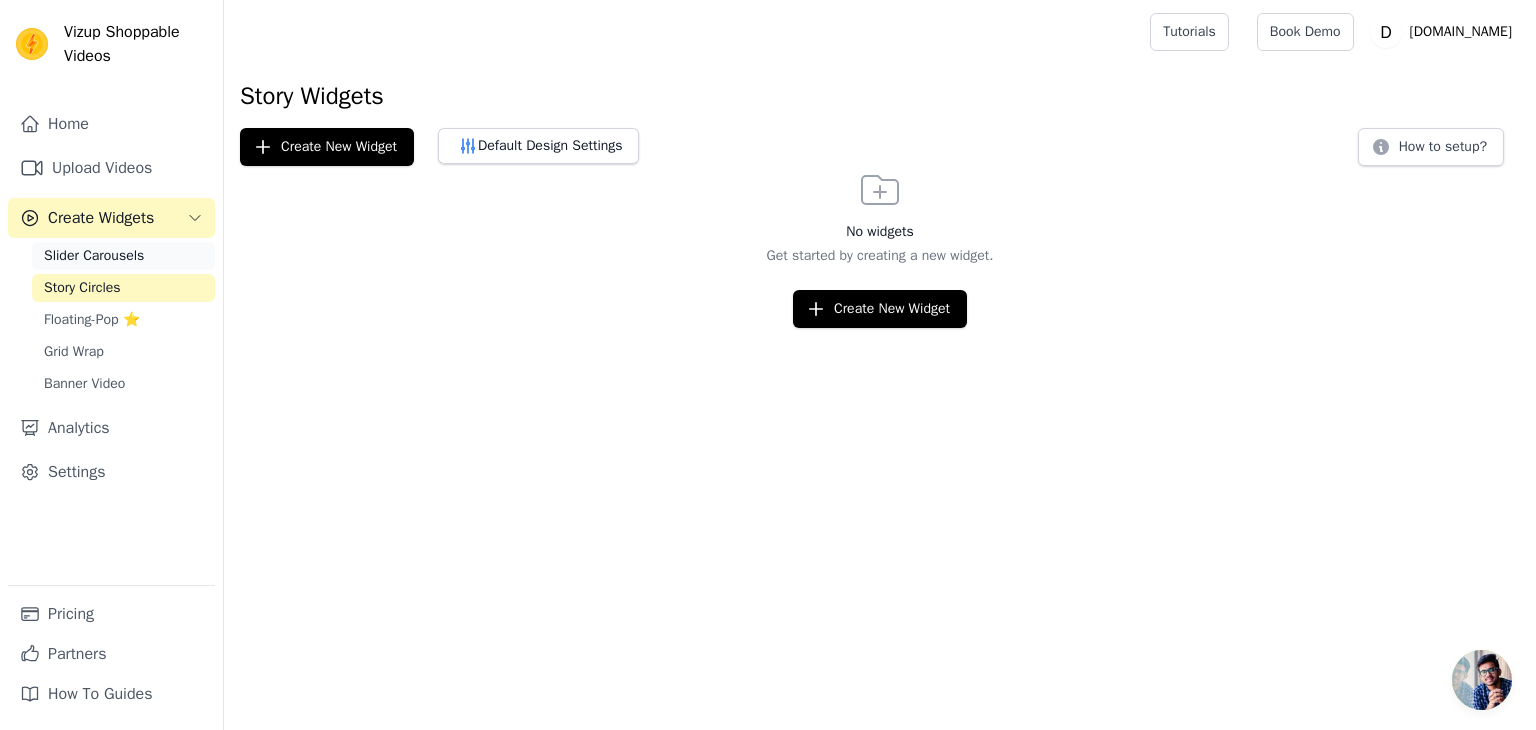 click on "Slider Carousels" at bounding box center (94, 256) 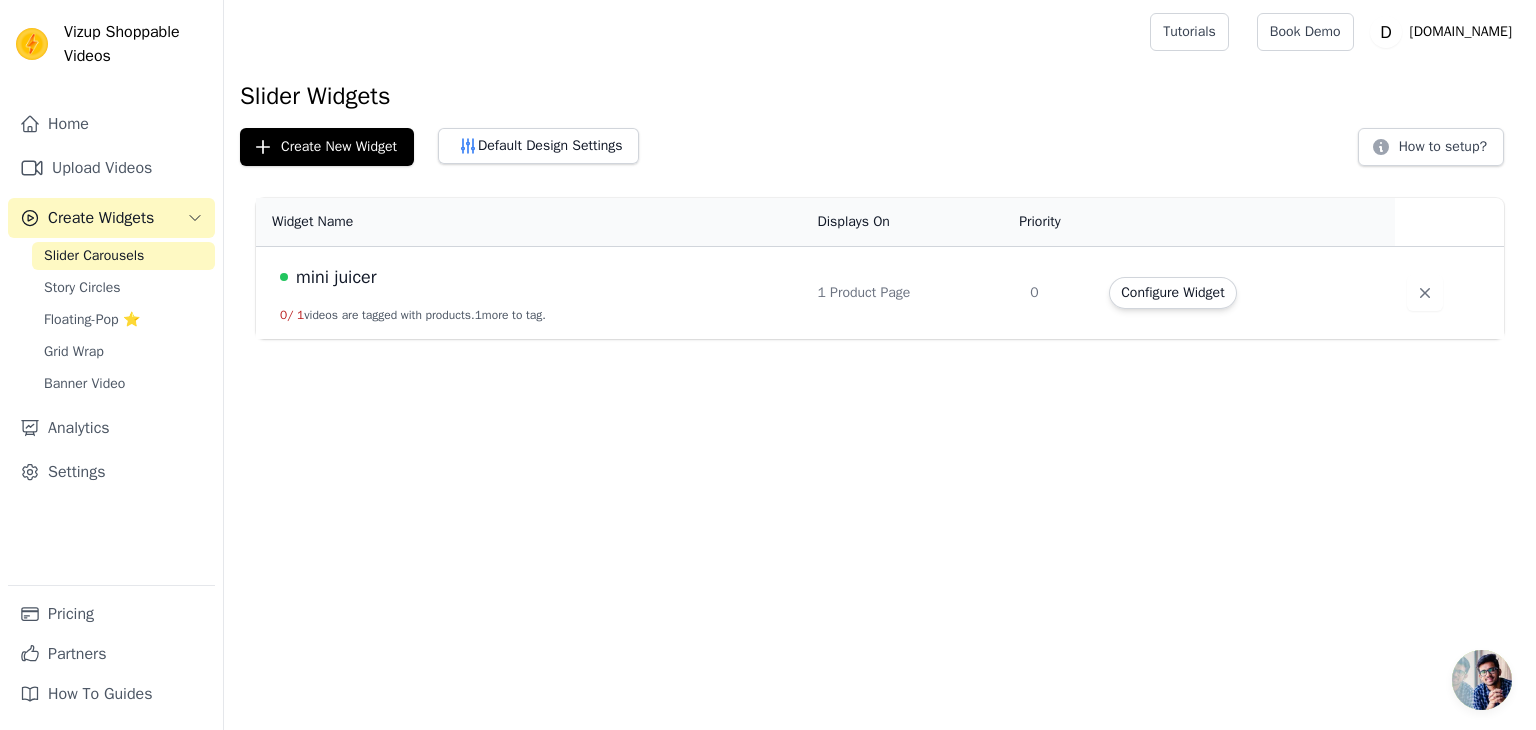 click on "mini juicer" at bounding box center [536, 277] 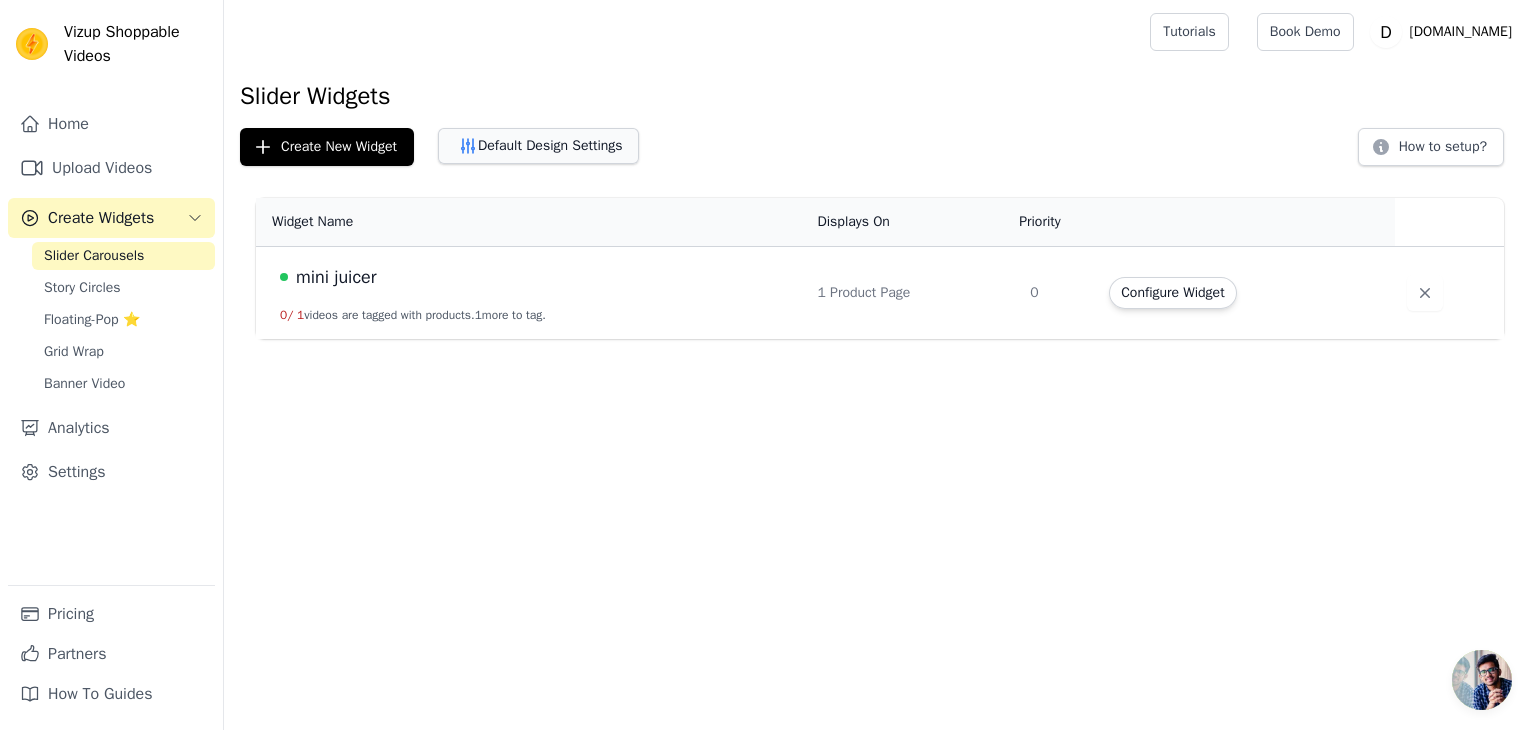 click on "Default Design Settings" at bounding box center (538, 146) 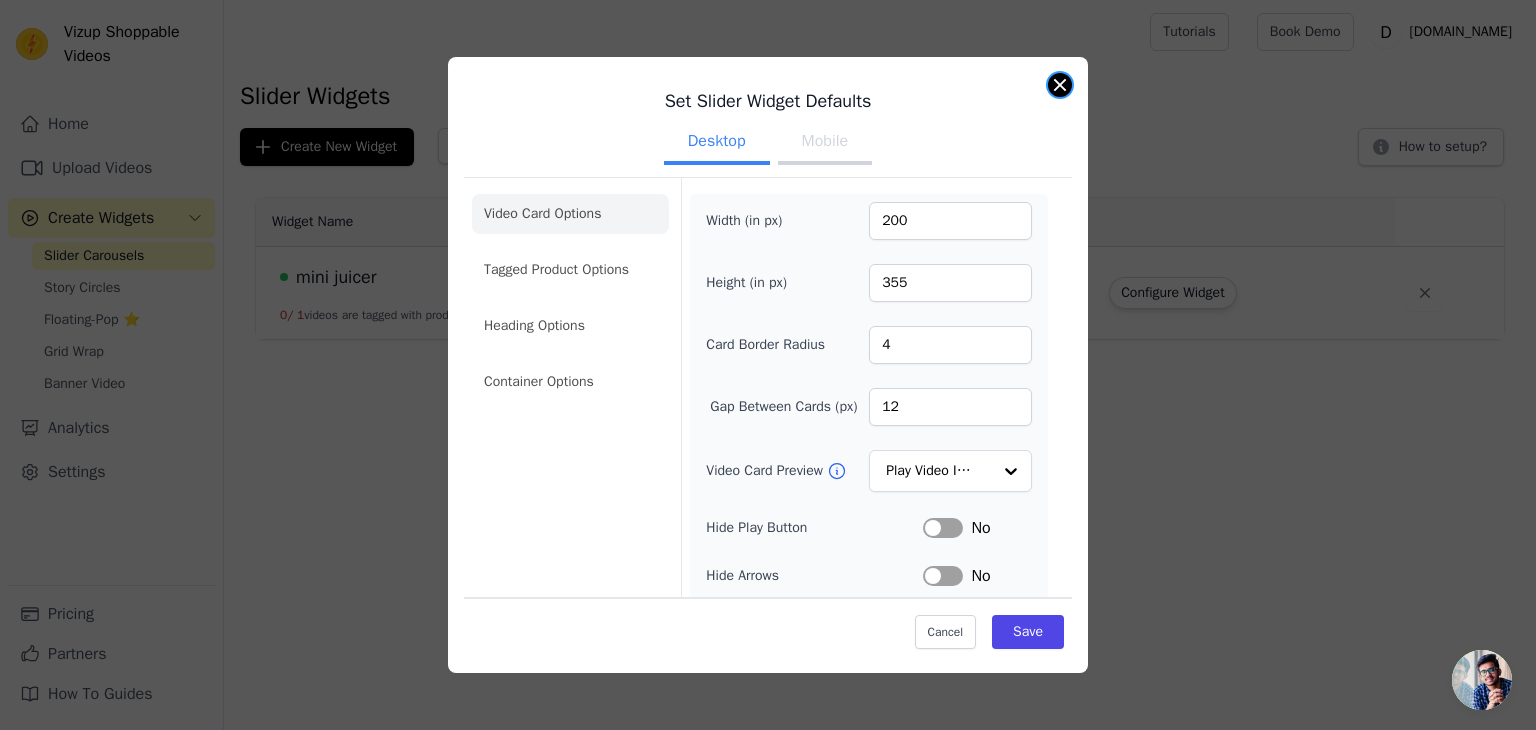 click on "Set Slider Widget Defaults   Desktop Mobile   Video Card Options Tagged Product Options Heading Options Container Options   Width (in px)   200   Height (in px)   355   Card Border Radius   4   Gap Between Cards (px)   12   Video Card Preview           Play Video In Loop               Hide Play Button   Label     No   Hide Arrows   Label     No   Remove Video Card Shadow     Label     No   Auto Loop Slider     Label     No   Shopping Icon on Video Cards   Label     No   Add to Cart on Video Cards     Label     No   Cancel     Save" at bounding box center [768, 365] 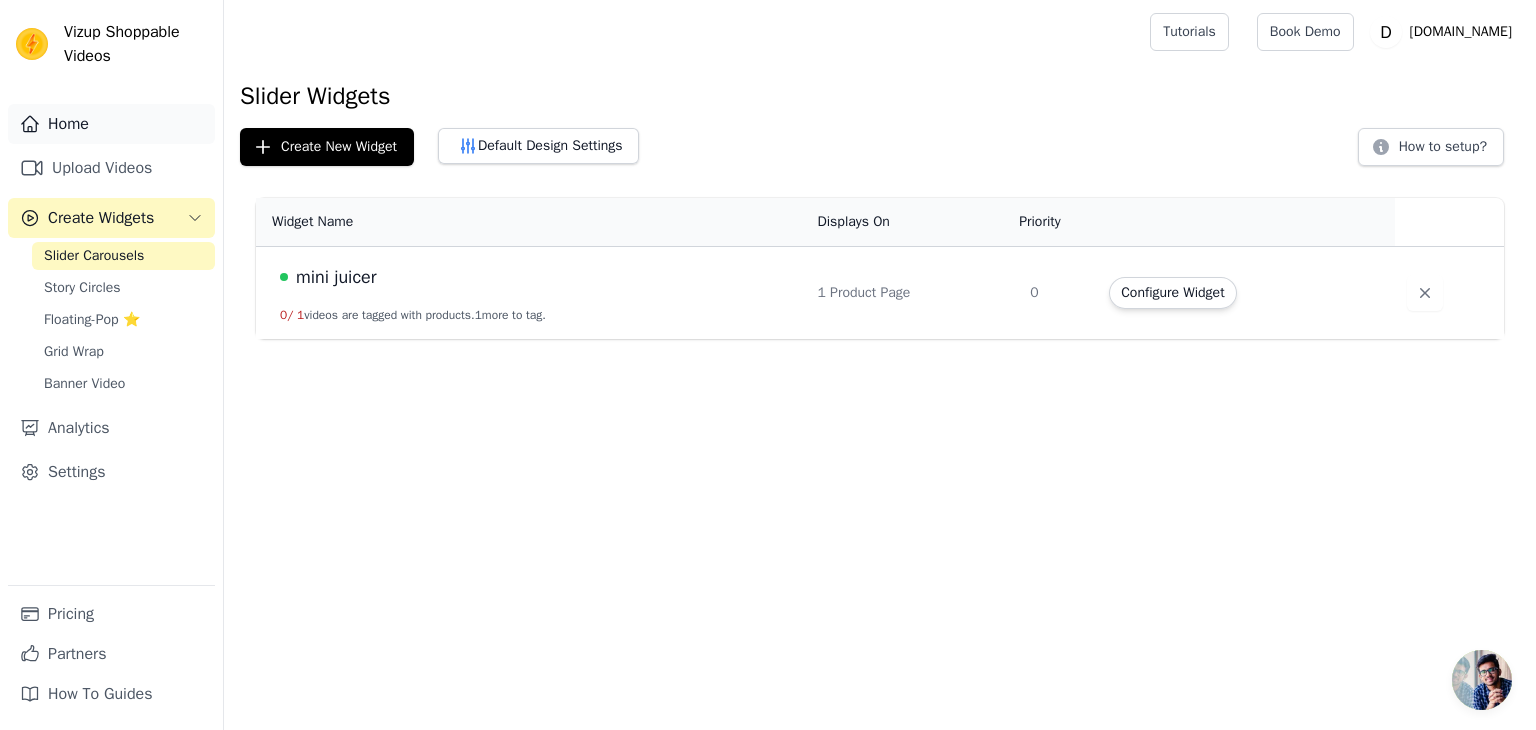 click on "Home" at bounding box center [111, 124] 